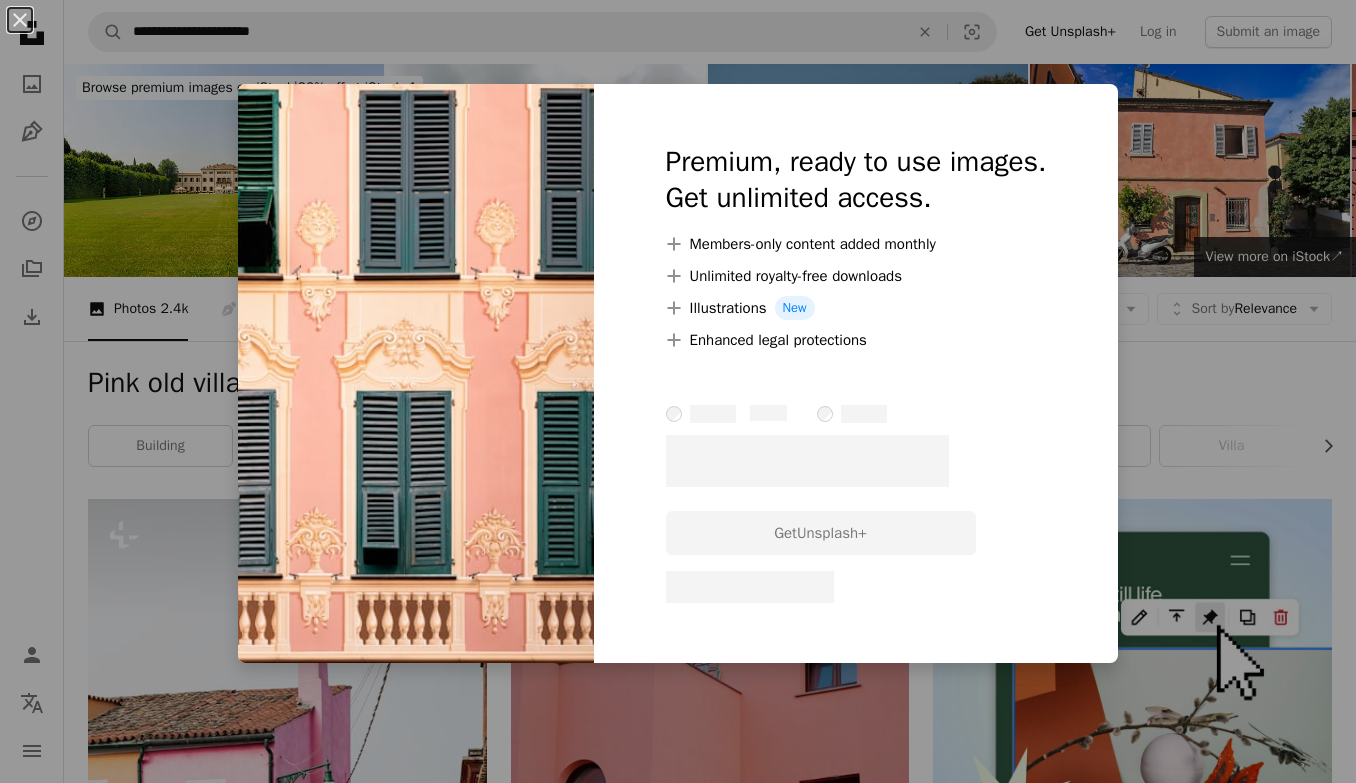 scroll, scrollTop: 4416, scrollLeft: 0, axis: vertical 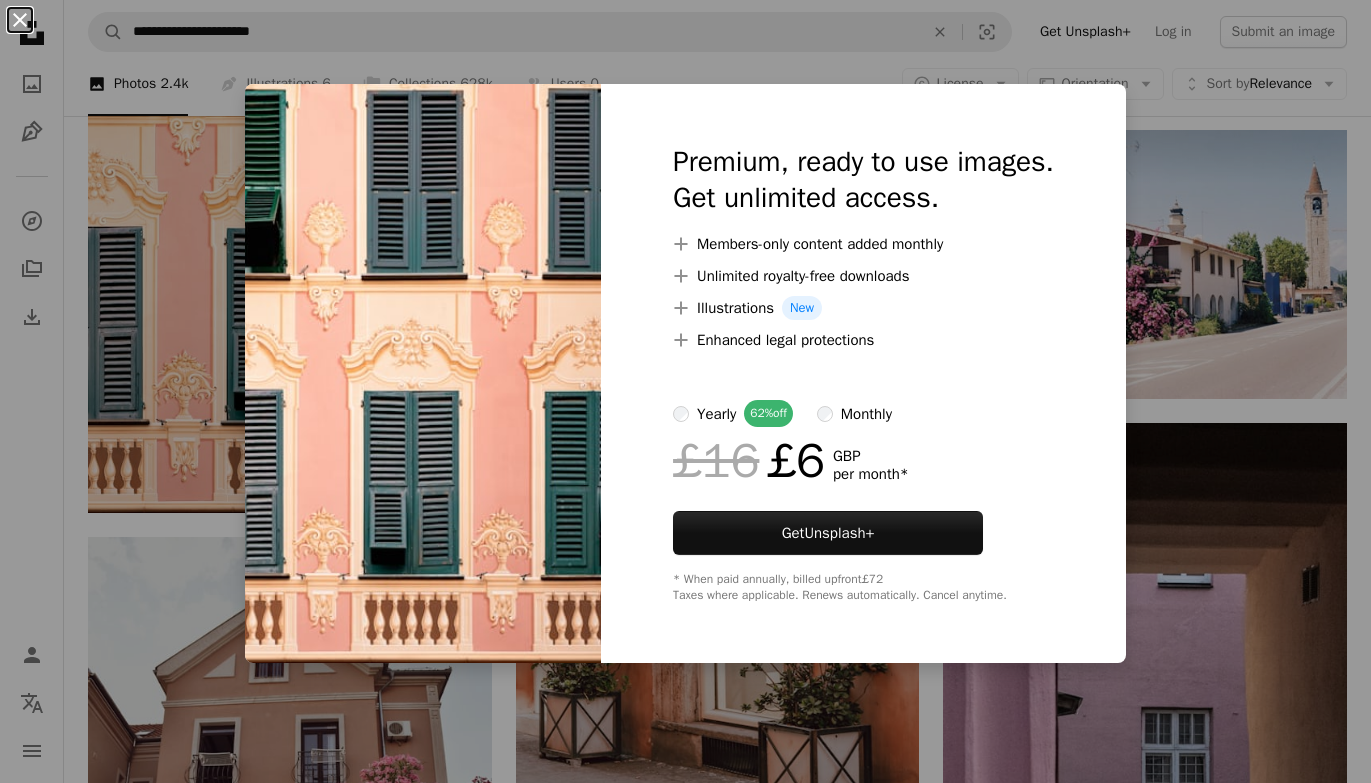 click on "An X shape" at bounding box center (20, 20) 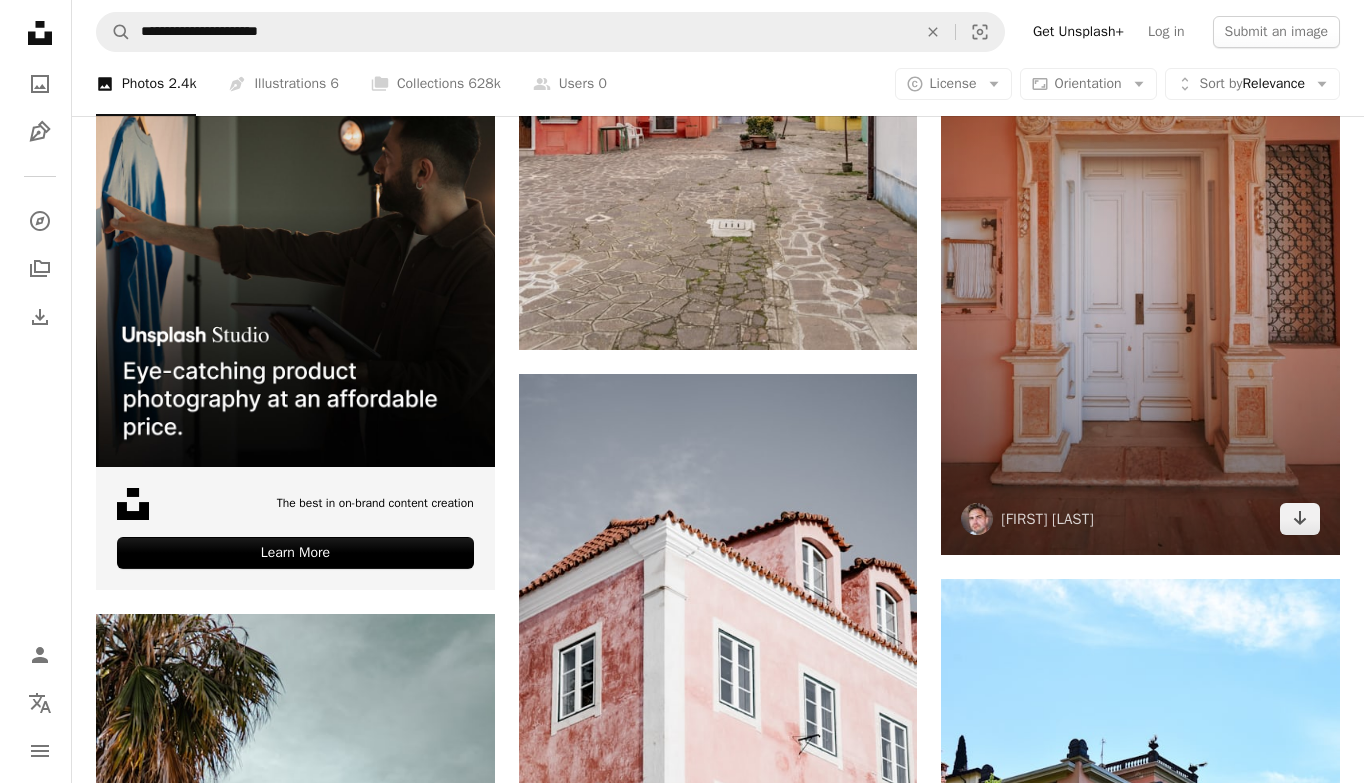 scroll, scrollTop: 5500, scrollLeft: 0, axis: vertical 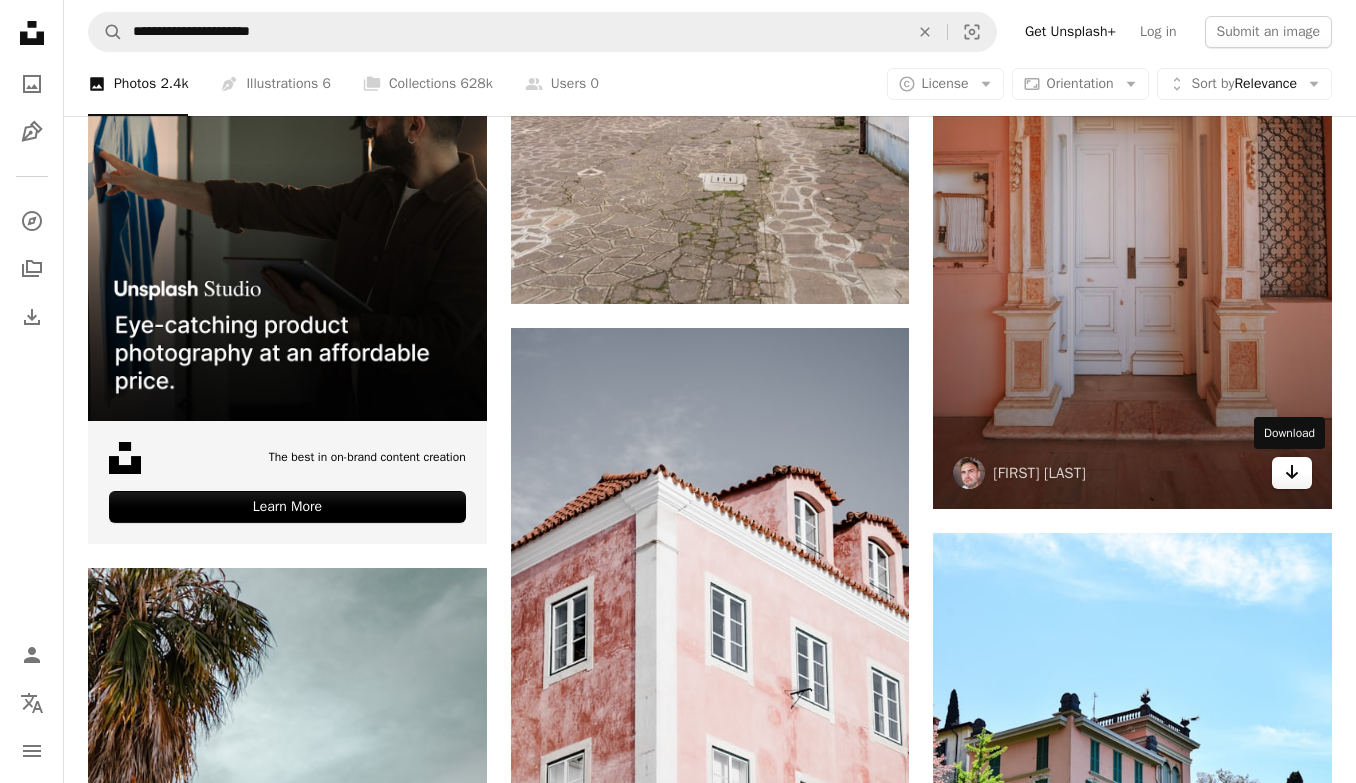 click on "Arrow pointing down" at bounding box center [1292, 473] 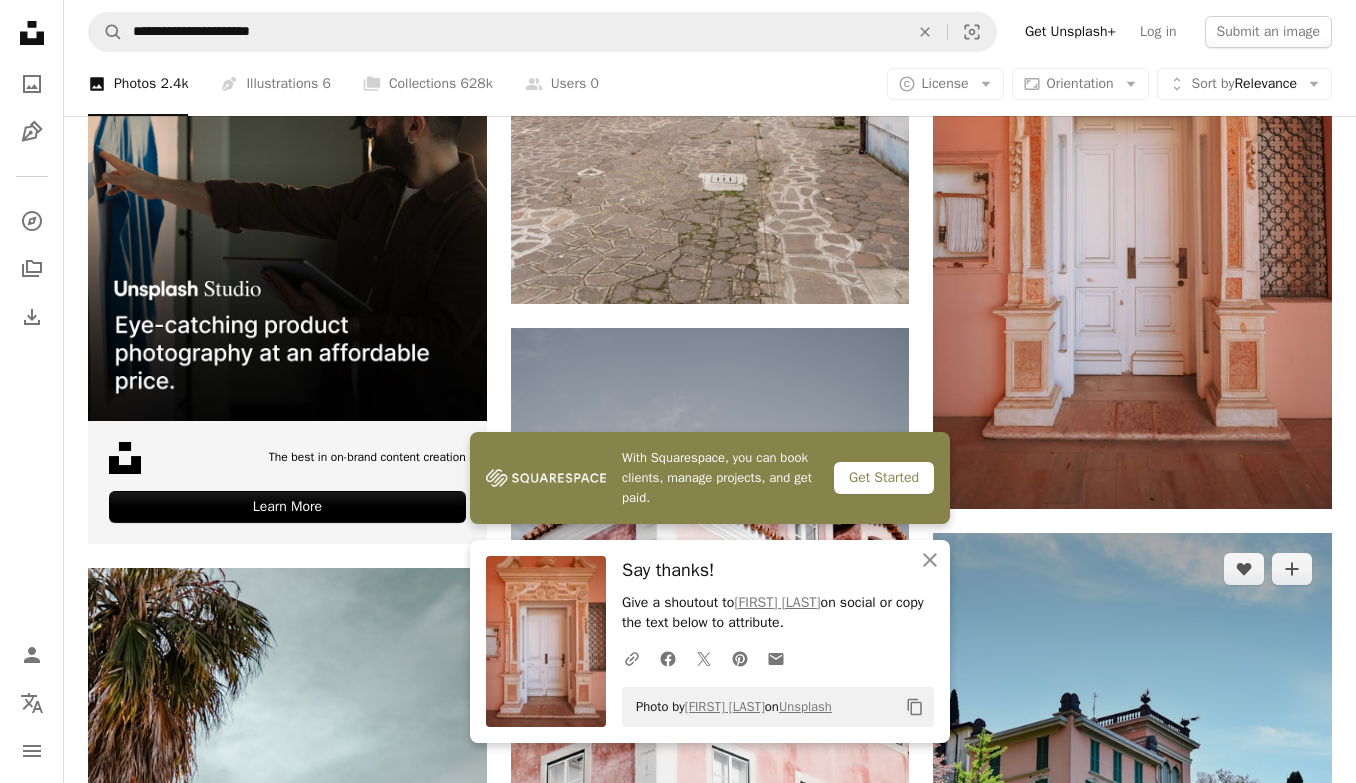 click at bounding box center [1132, 801] 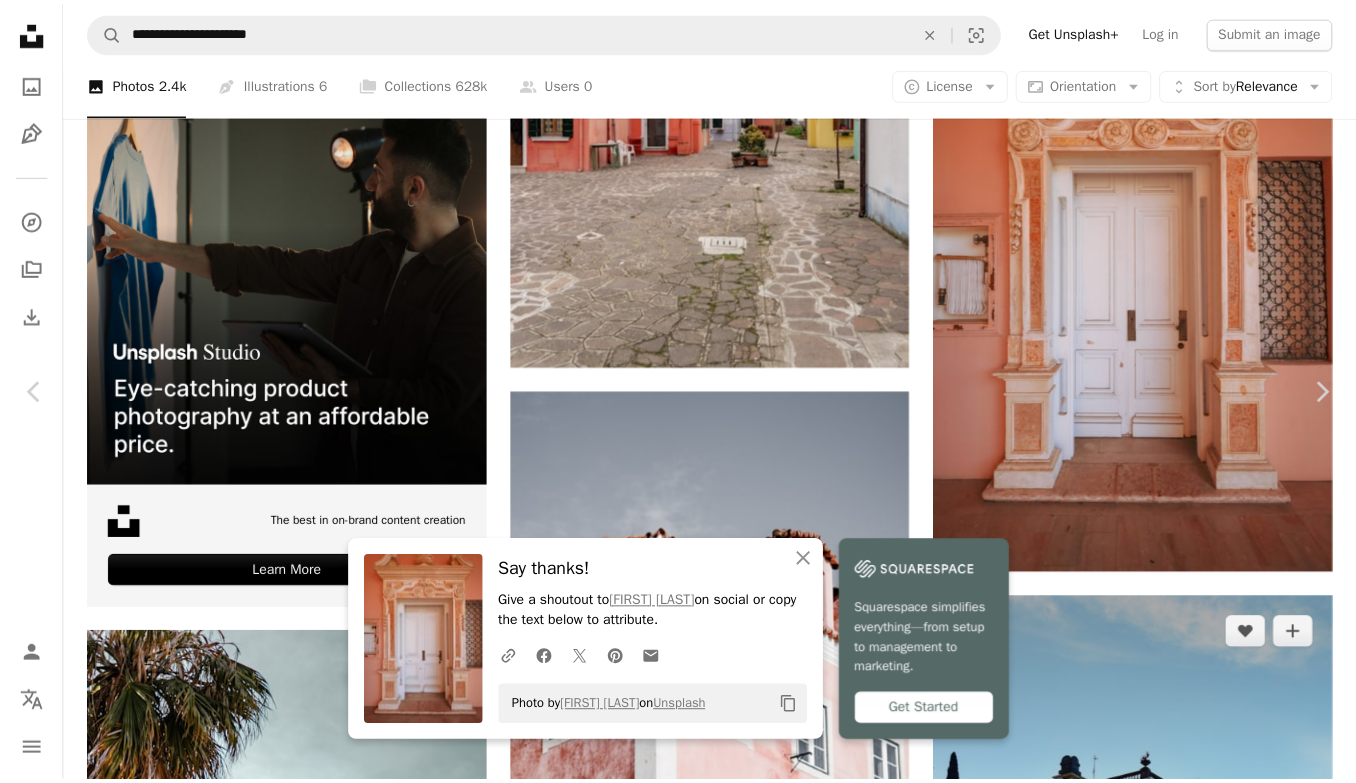 scroll, scrollTop: 168, scrollLeft: 0, axis: vertical 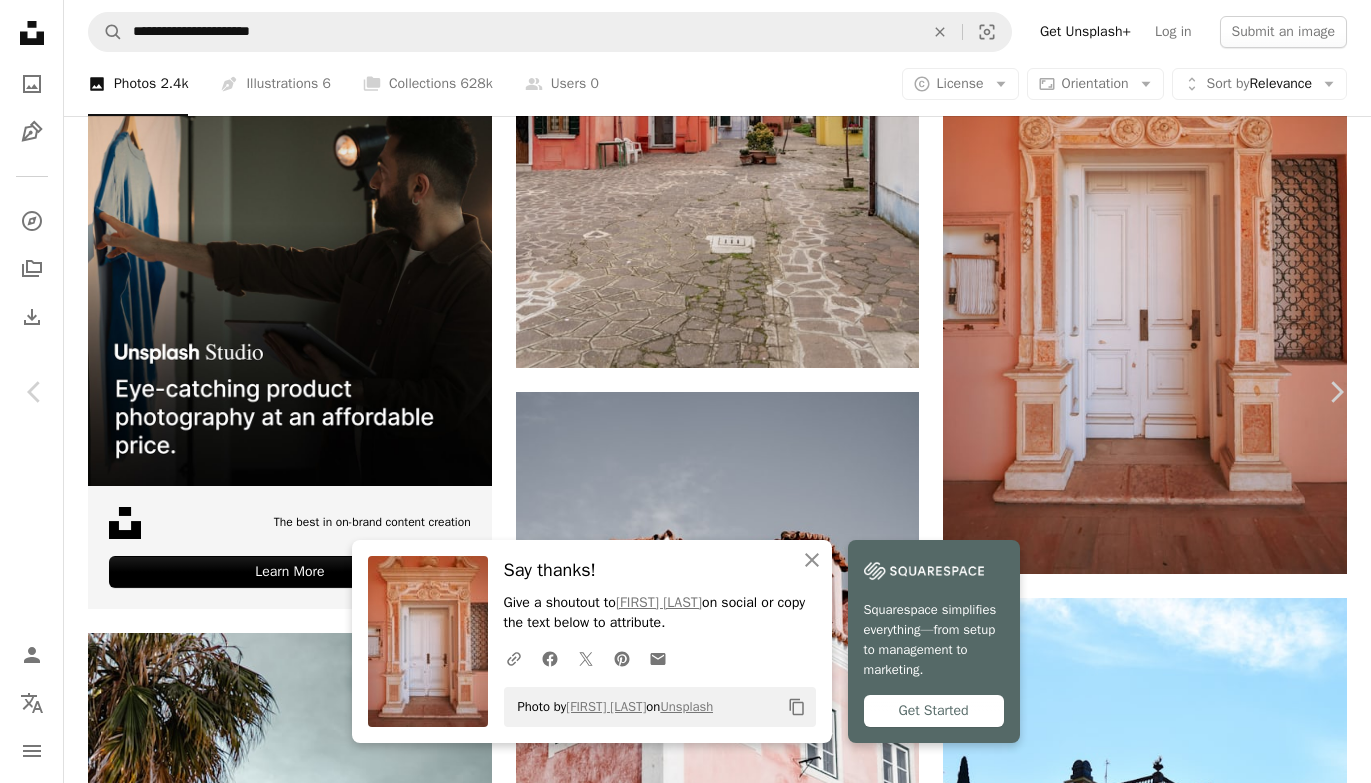 click on "An X shape" at bounding box center (20, 20) 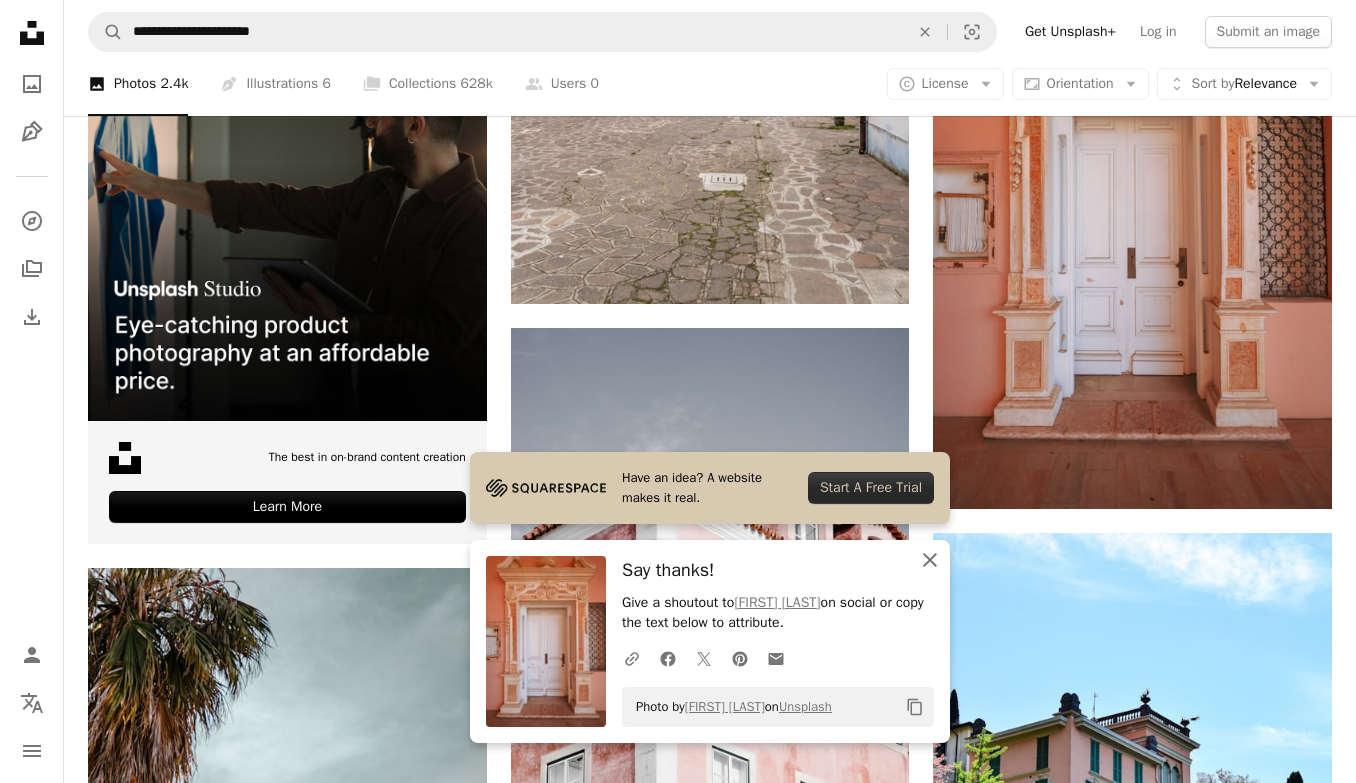 click 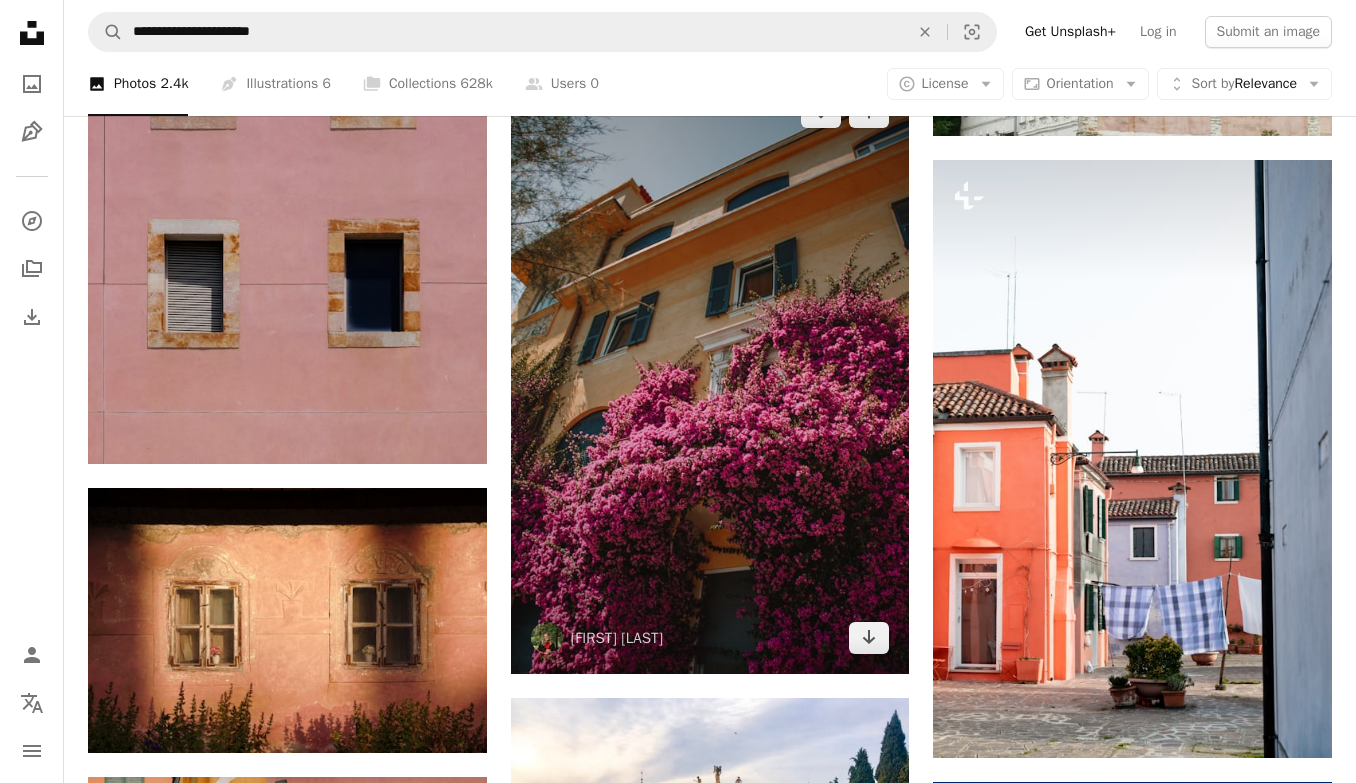 scroll, scrollTop: 13626, scrollLeft: 0, axis: vertical 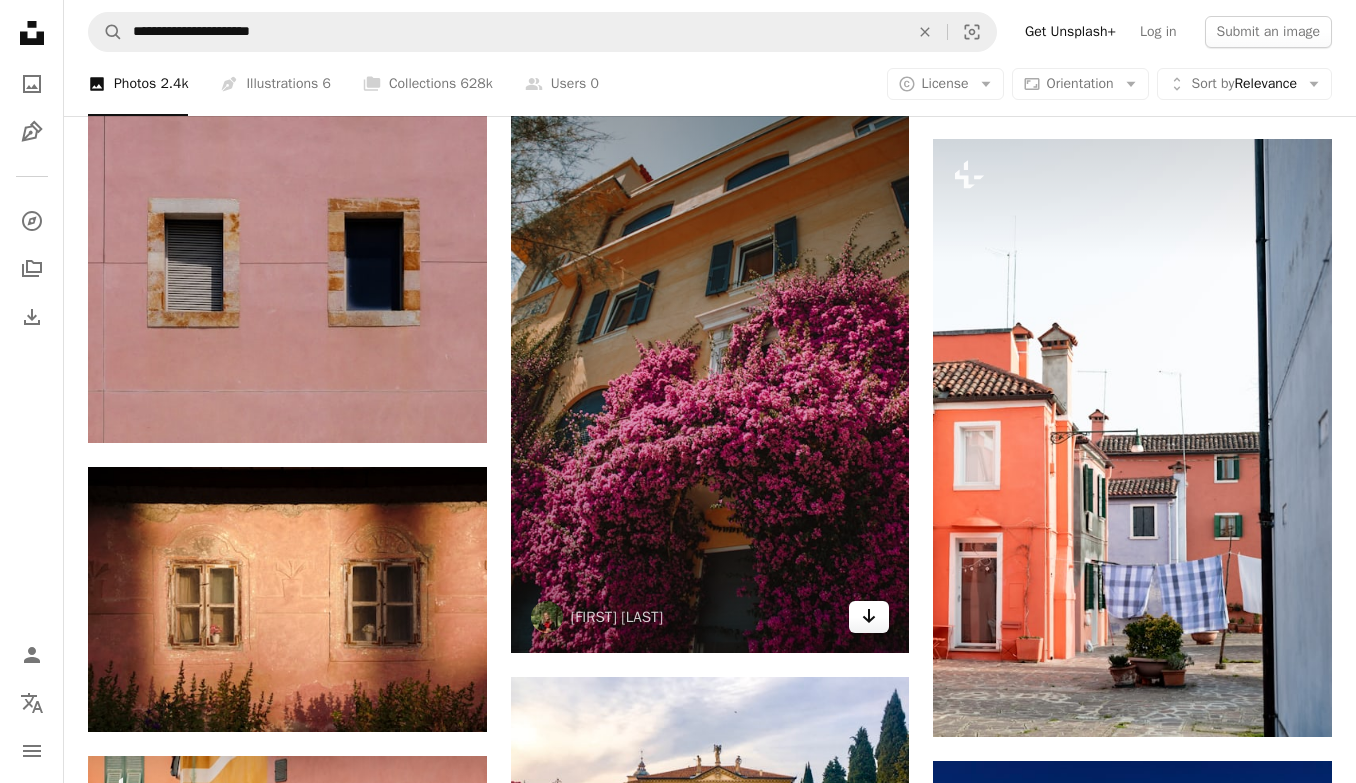 click on "Arrow pointing down" 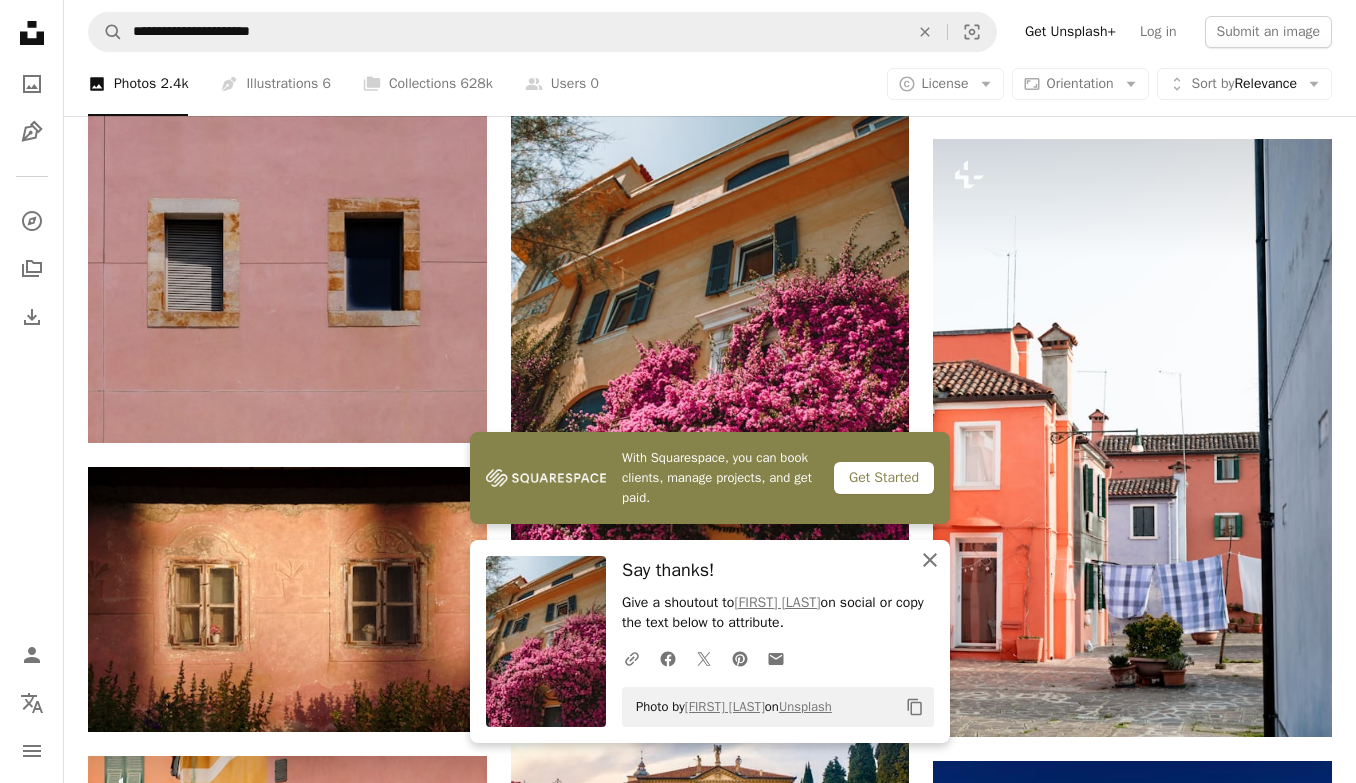 click on "An X shape" 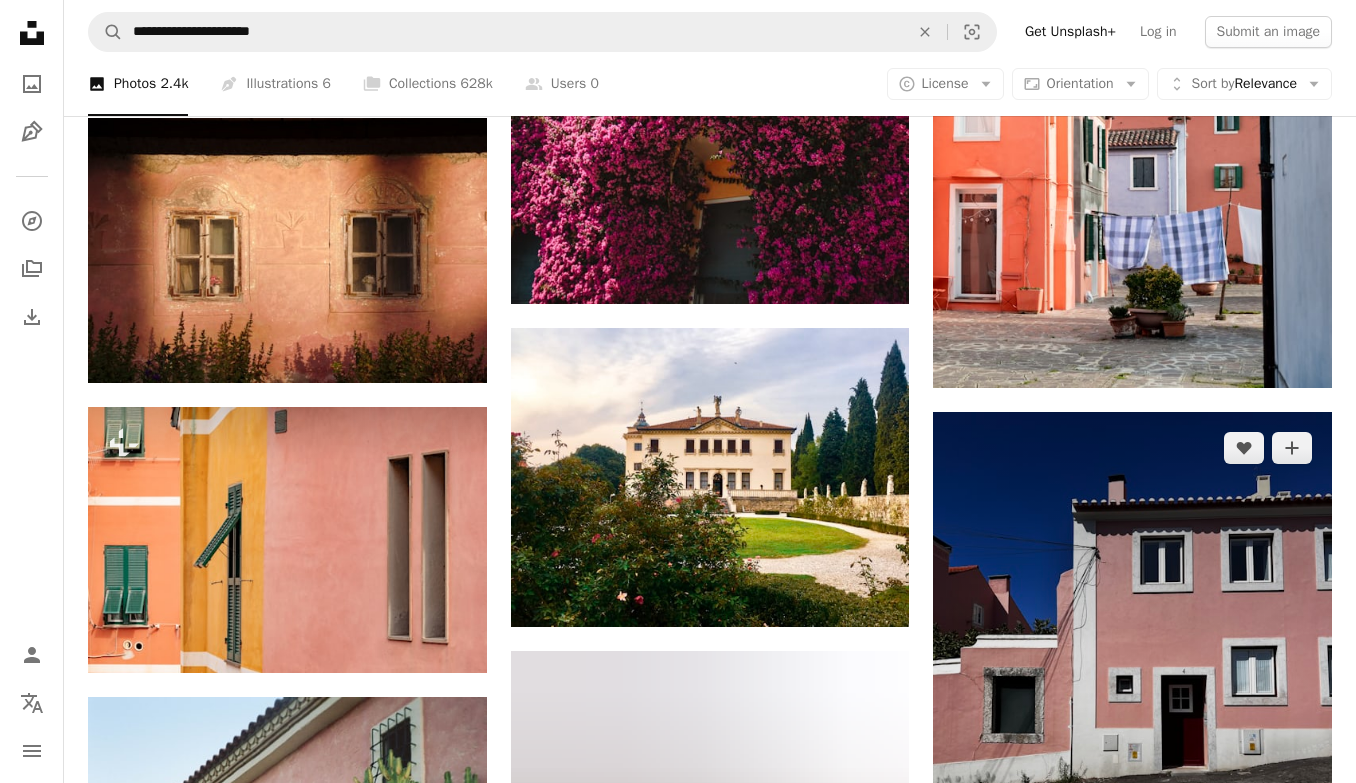 scroll, scrollTop: 14660, scrollLeft: 0, axis: vertical 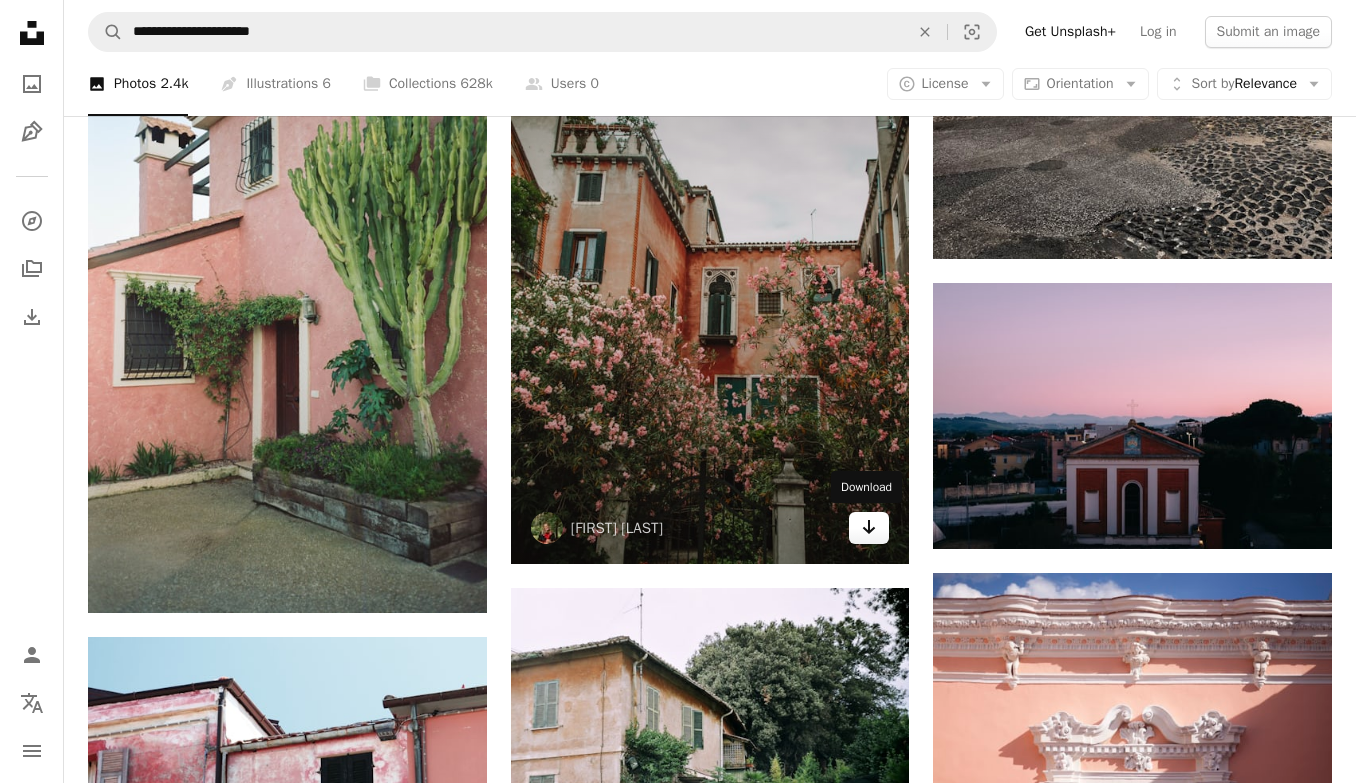 click on "Arrow pointing down" 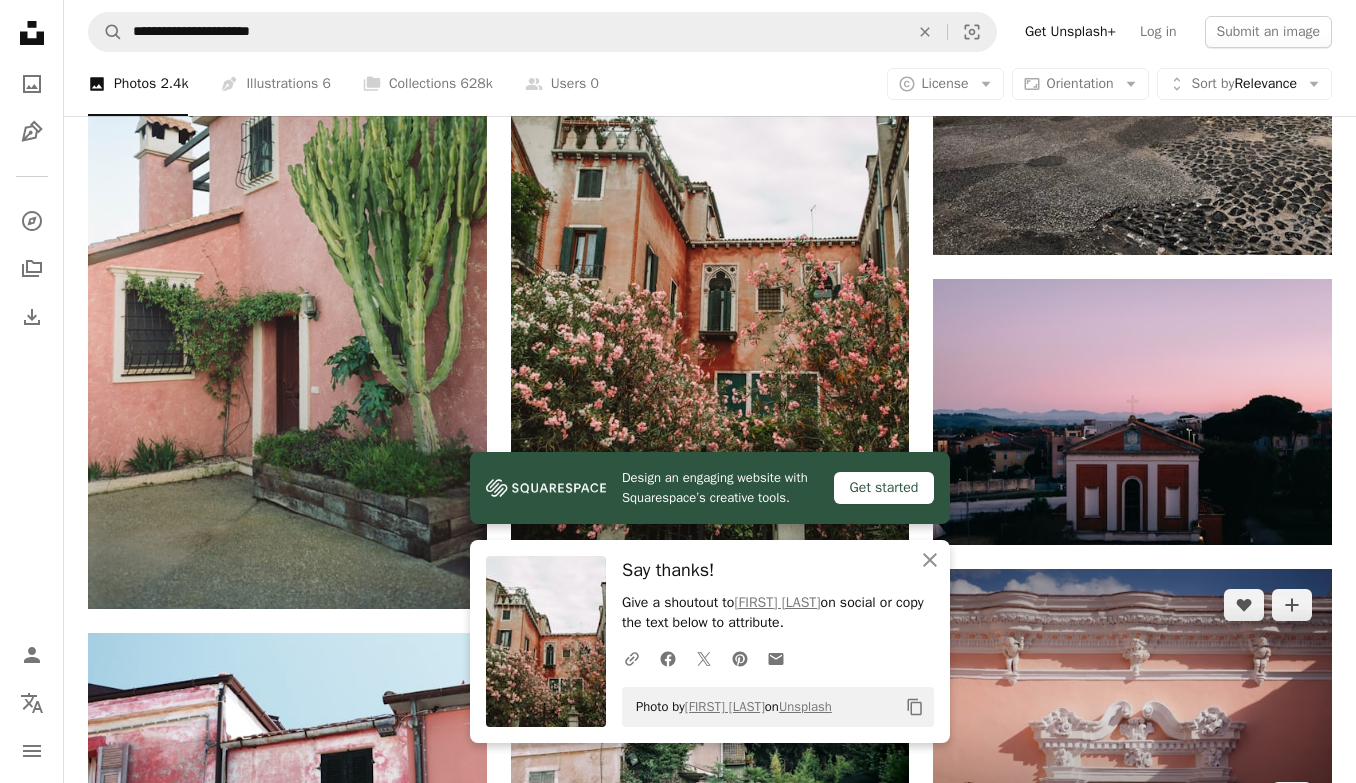 scroll, scrollTop: 14660, scrollLeft: 0, axis: vertical 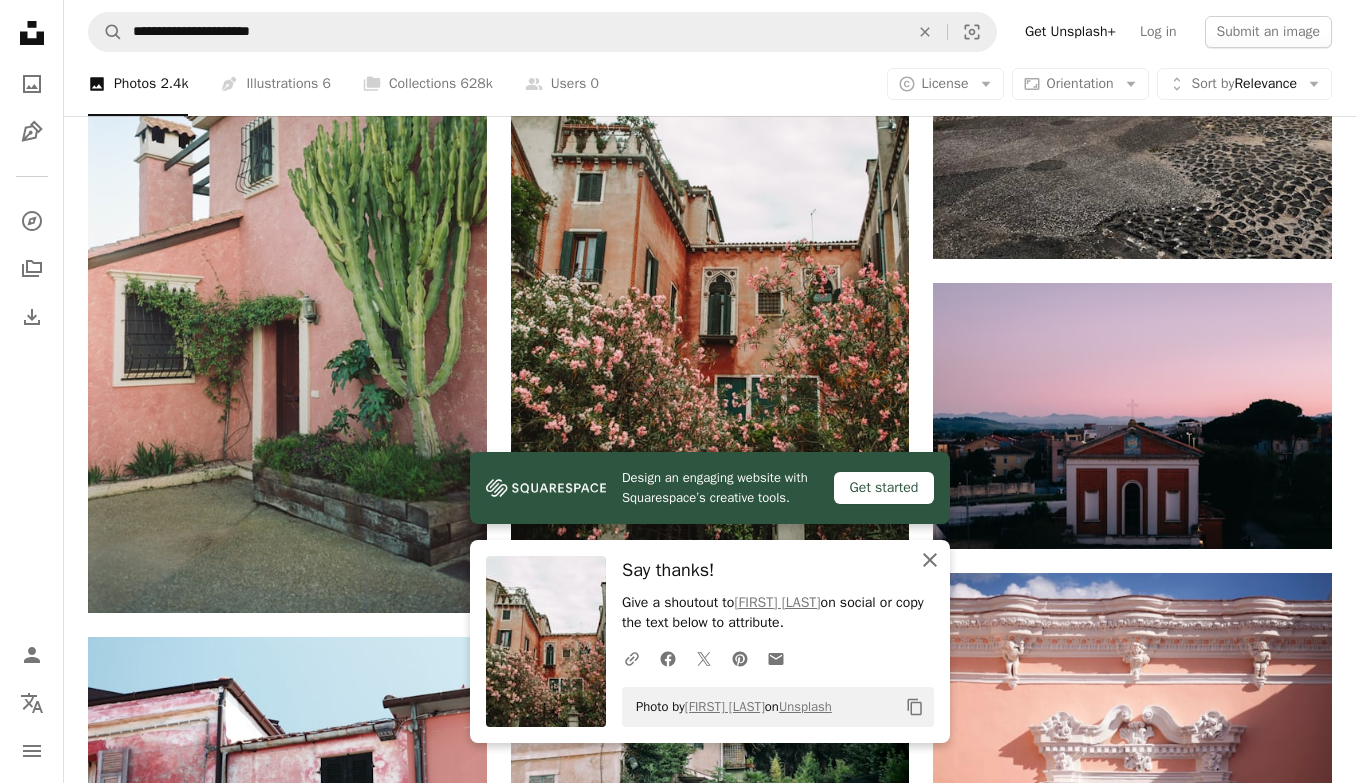 click on "An X shape" 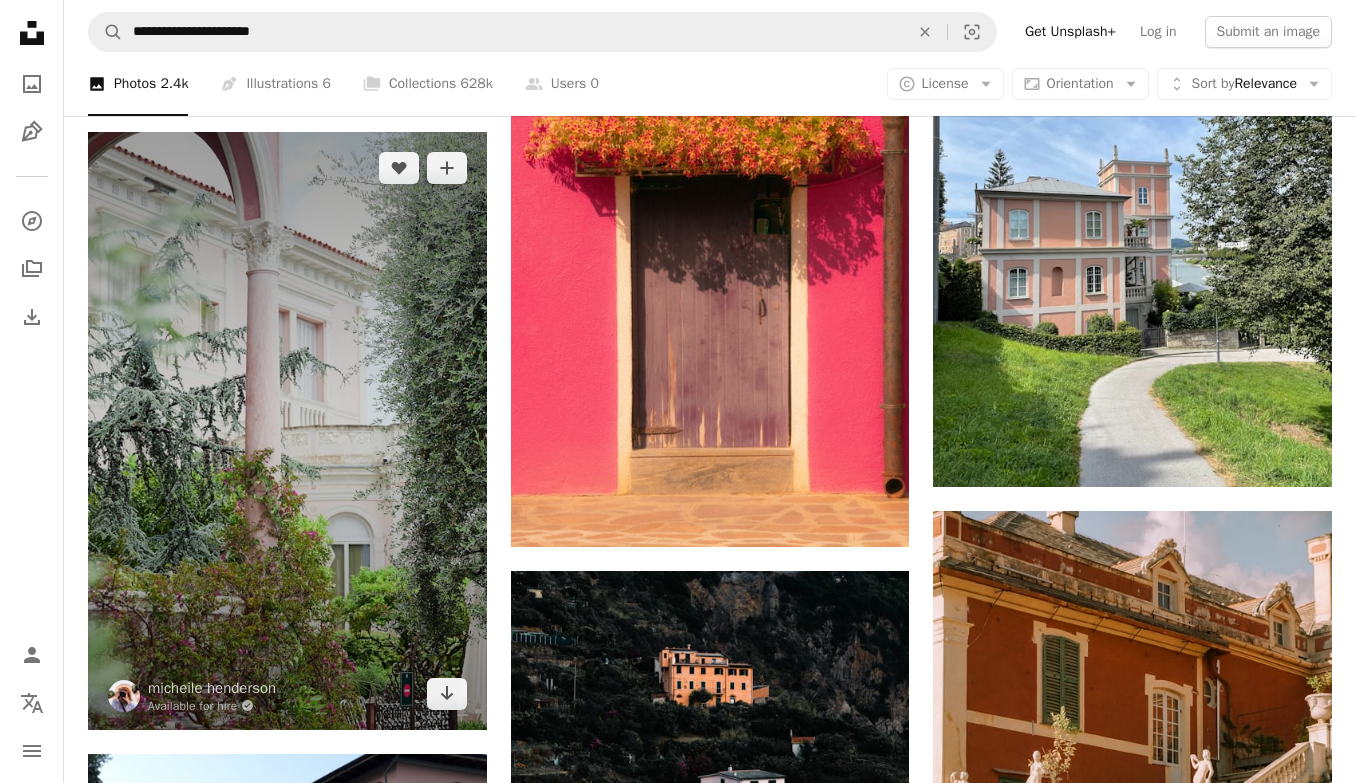 scroll, scrollTop: 17217, scrollLeft: 0, axis: vertical 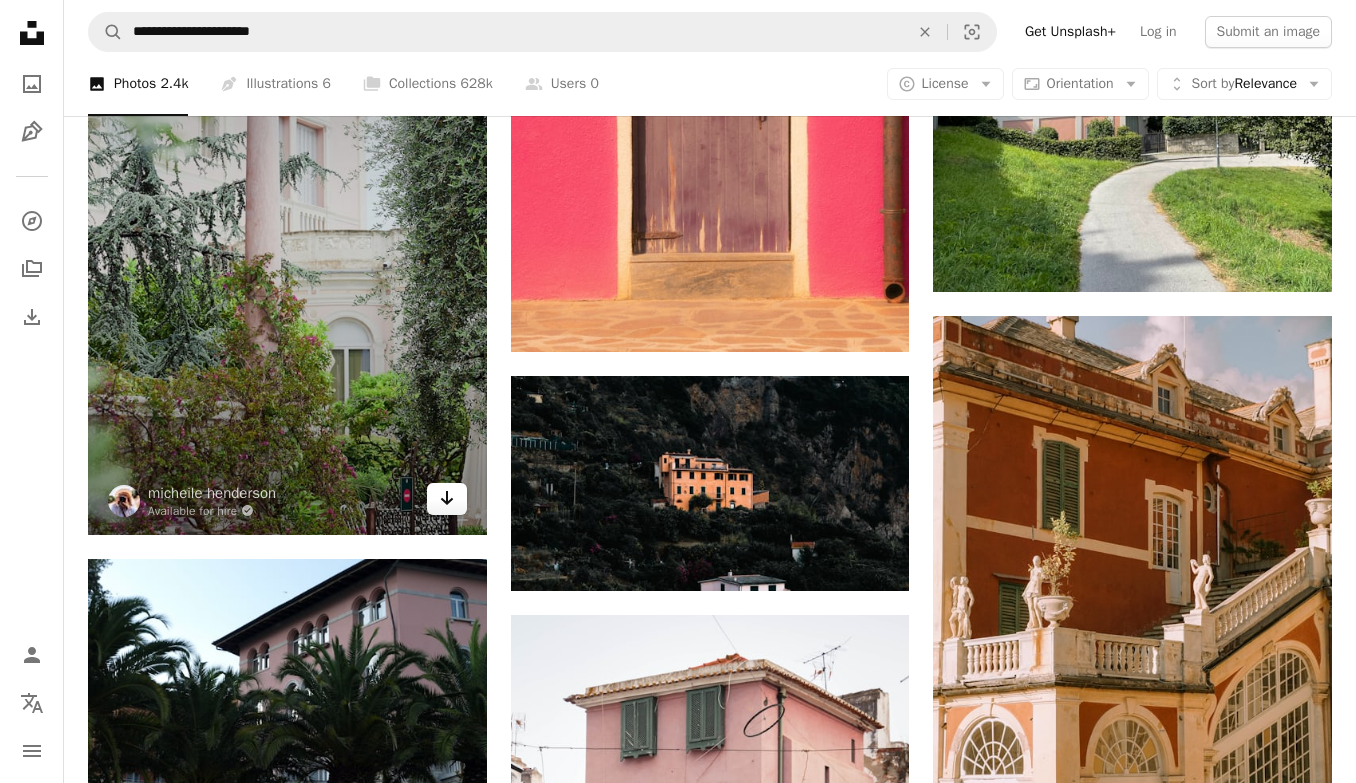 click on "Arrow pointing down" 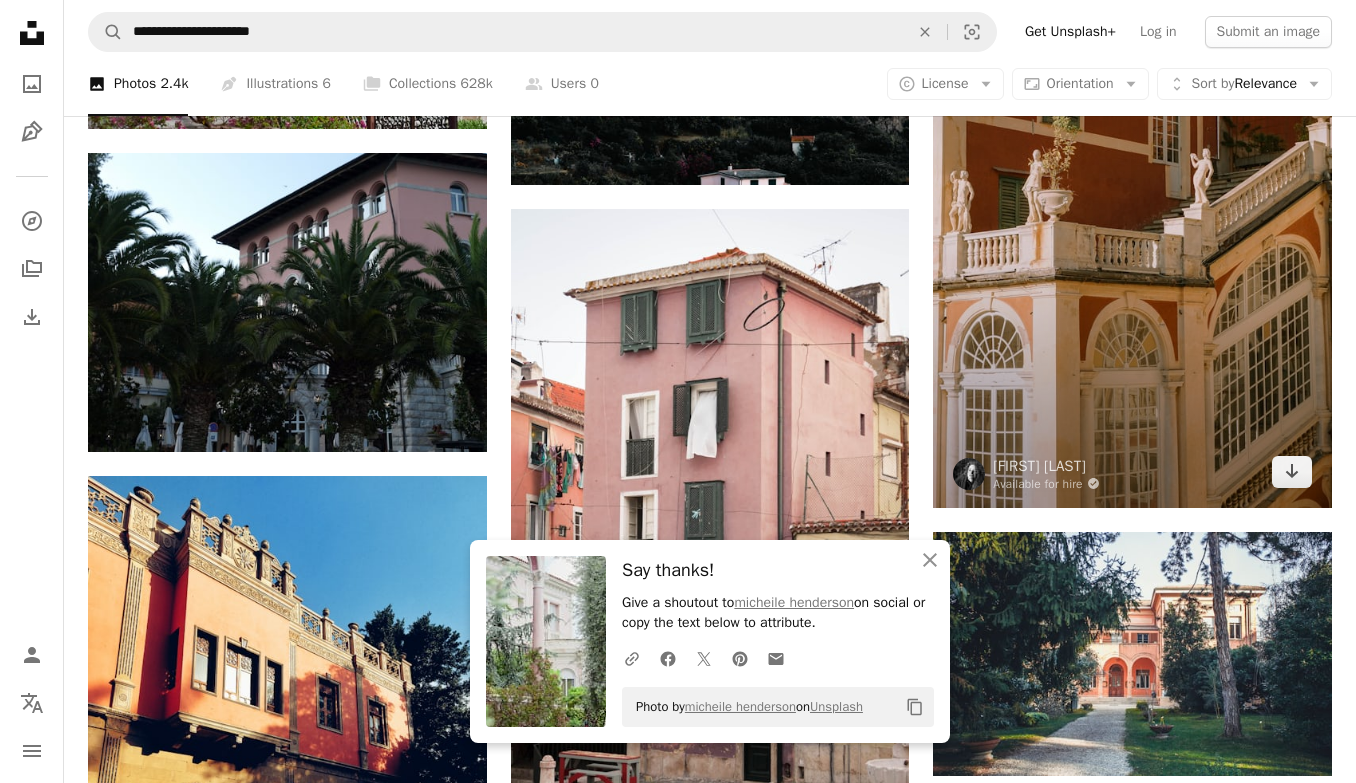scroll, scrollTop: 17419, scrollLeft: 0, axis: vertical 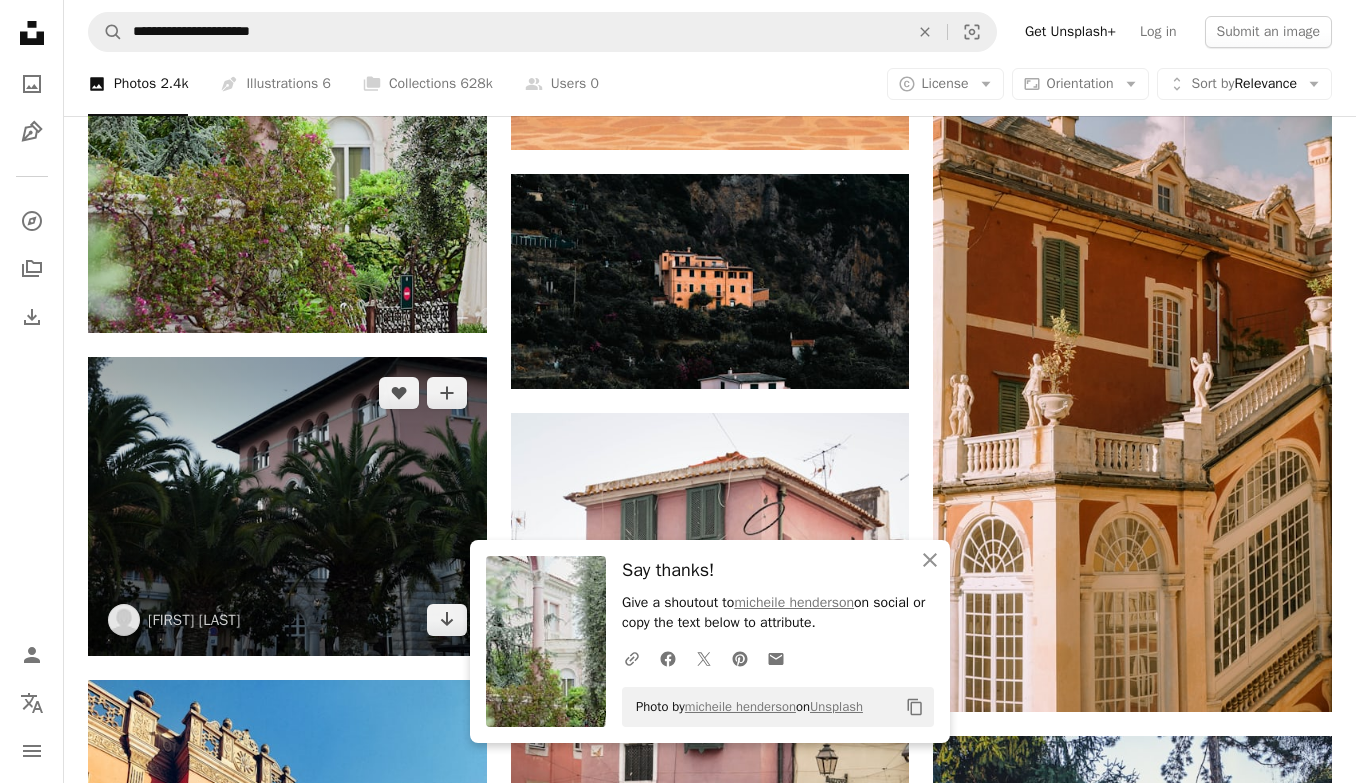 click at bounding box center [287, 506] 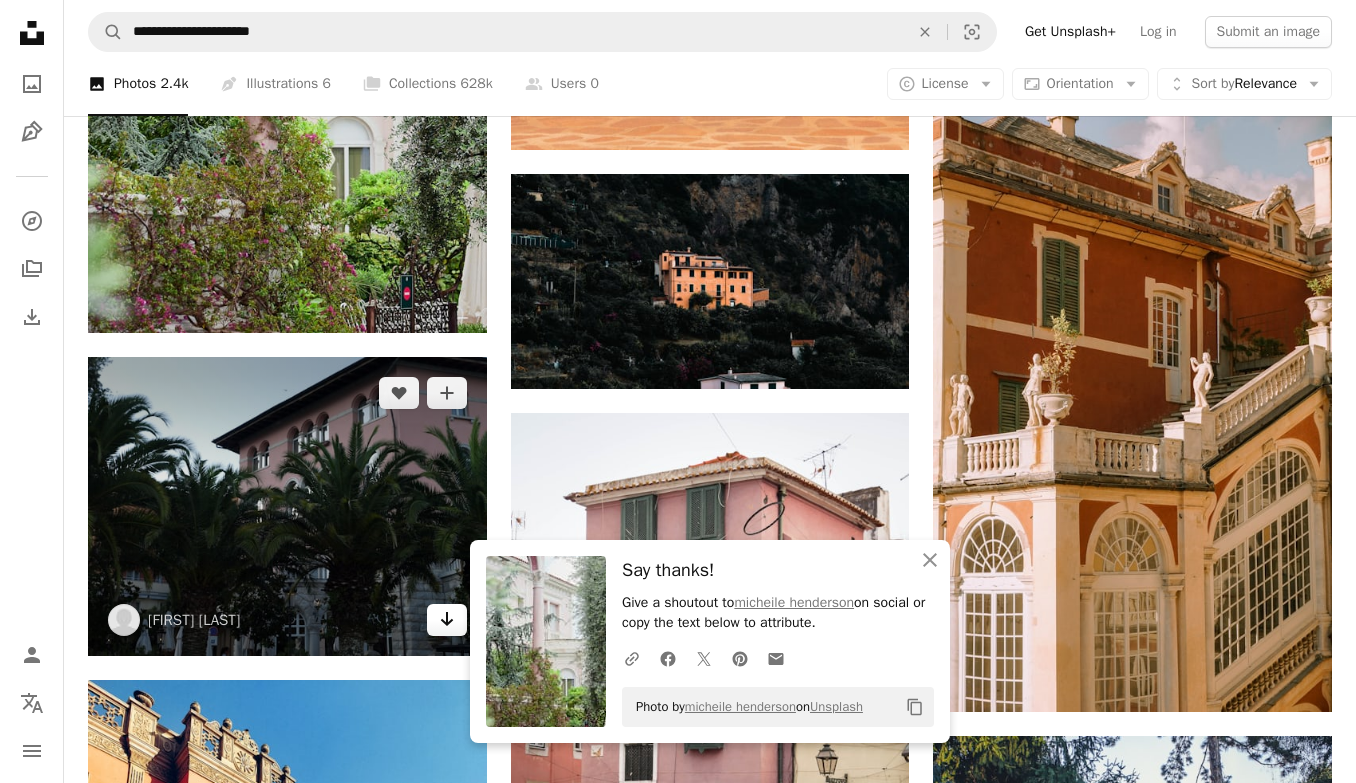 click on "Arrow pointing down" 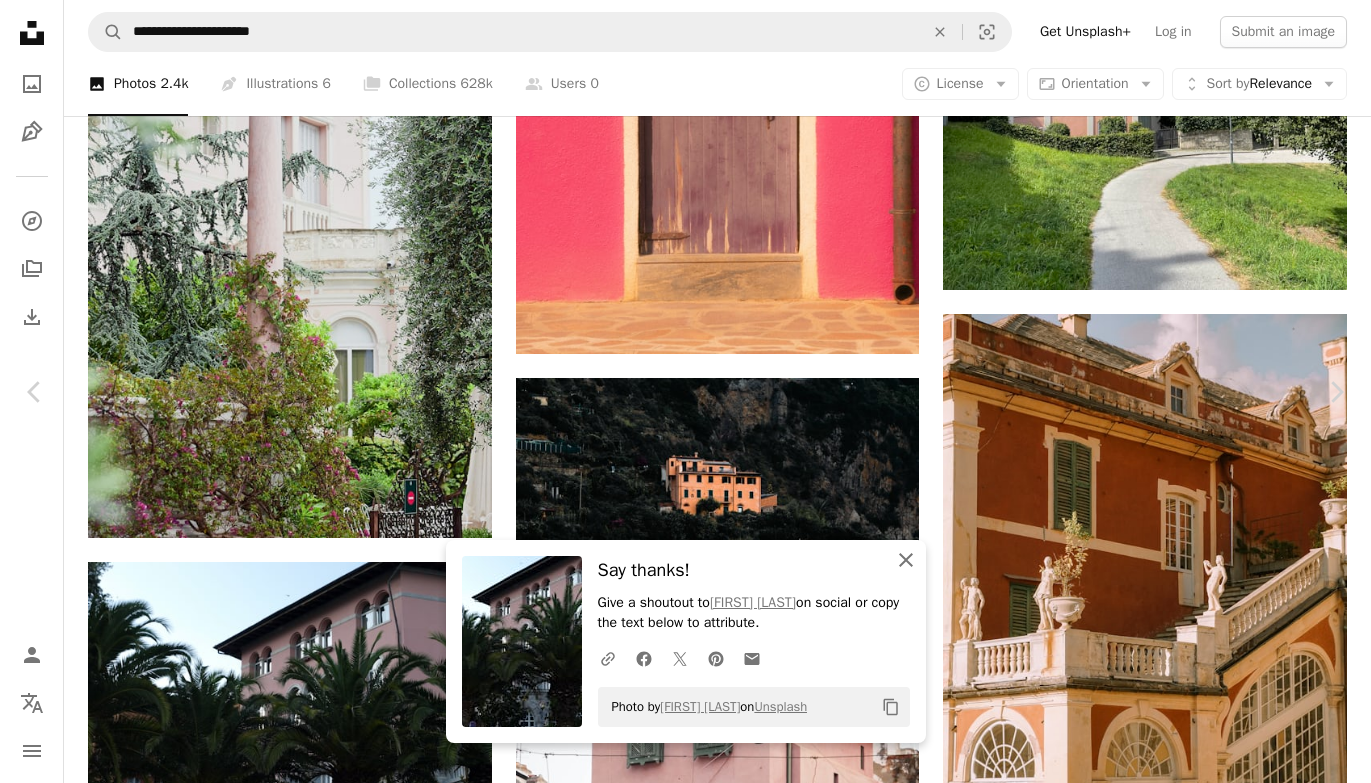 click on "An X shape" 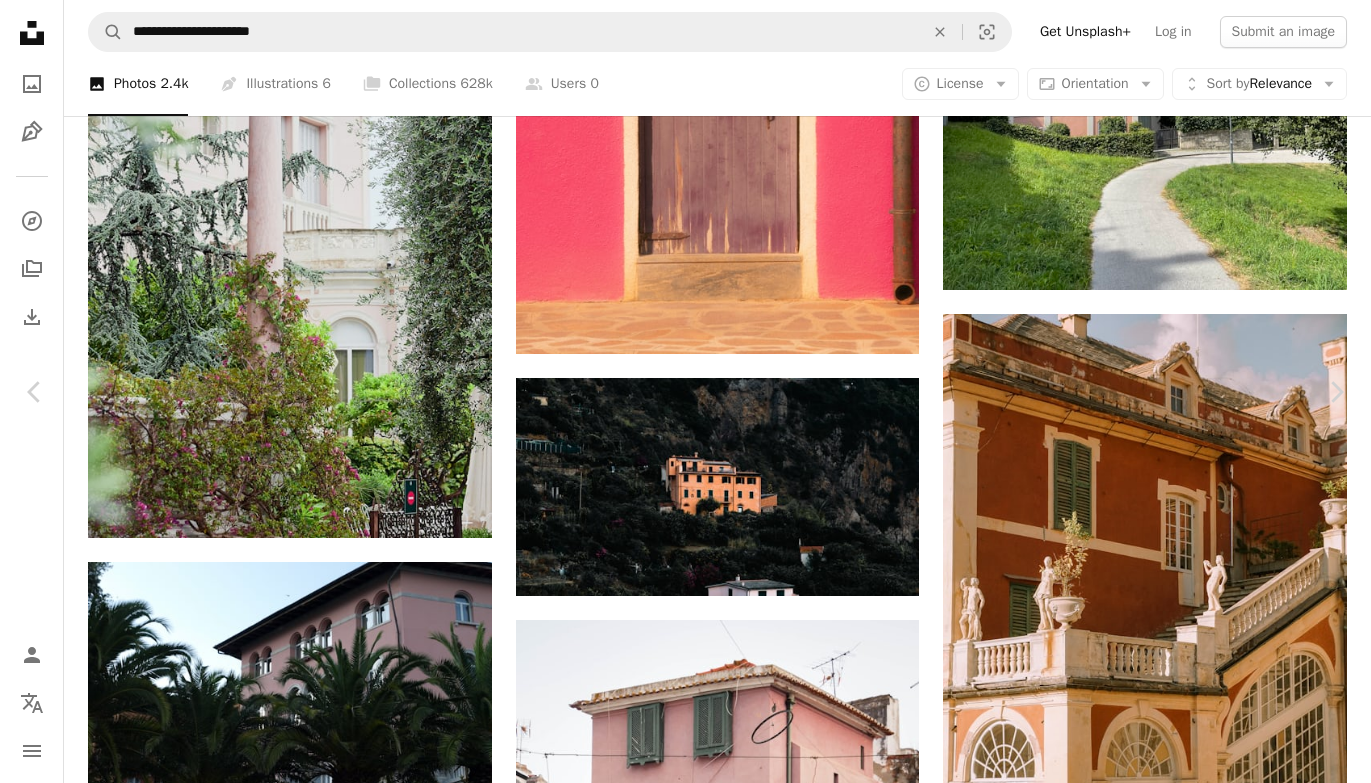 click on "An X shape" at bounding box center [20, 20] 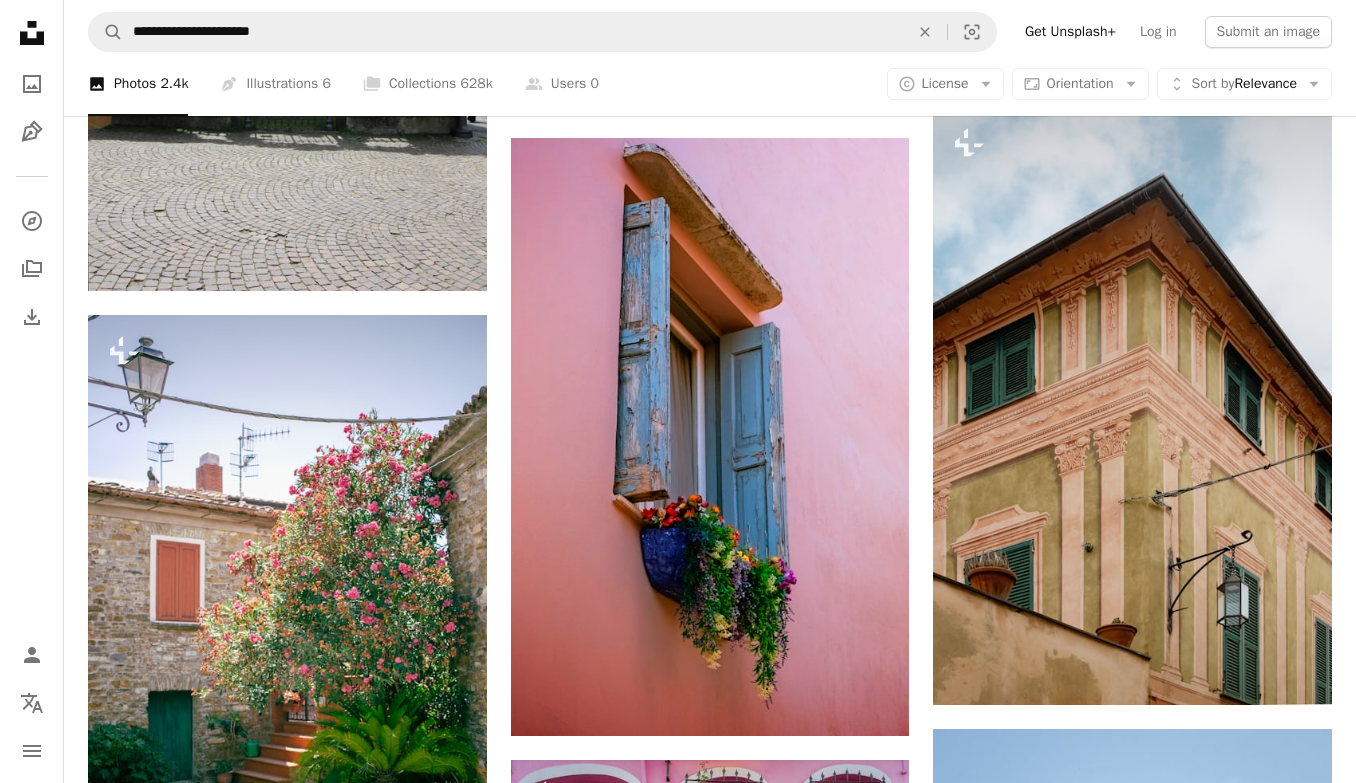 scroll, scrollTop: 19002, scrollLeft: 0, axis: vertical 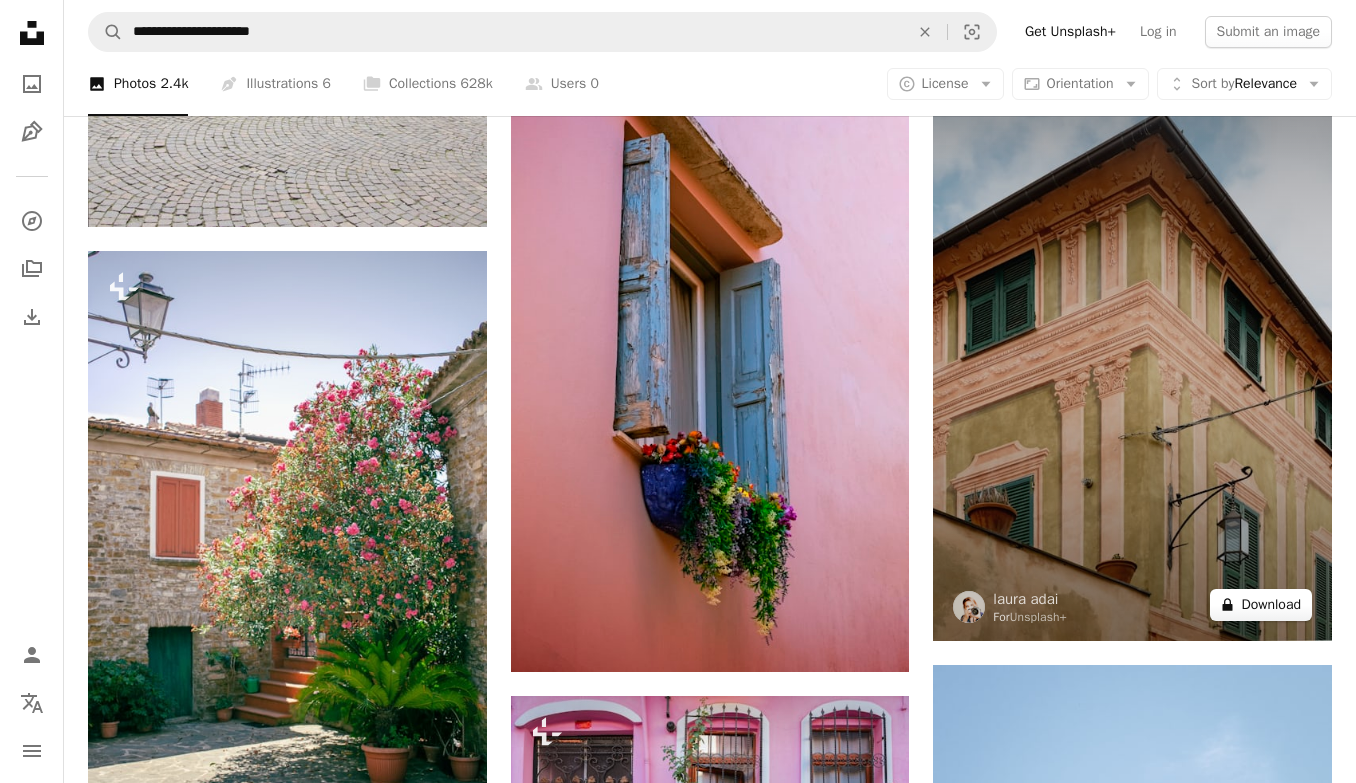 click on "A lock   Download" at bounding box center (1261, 605) 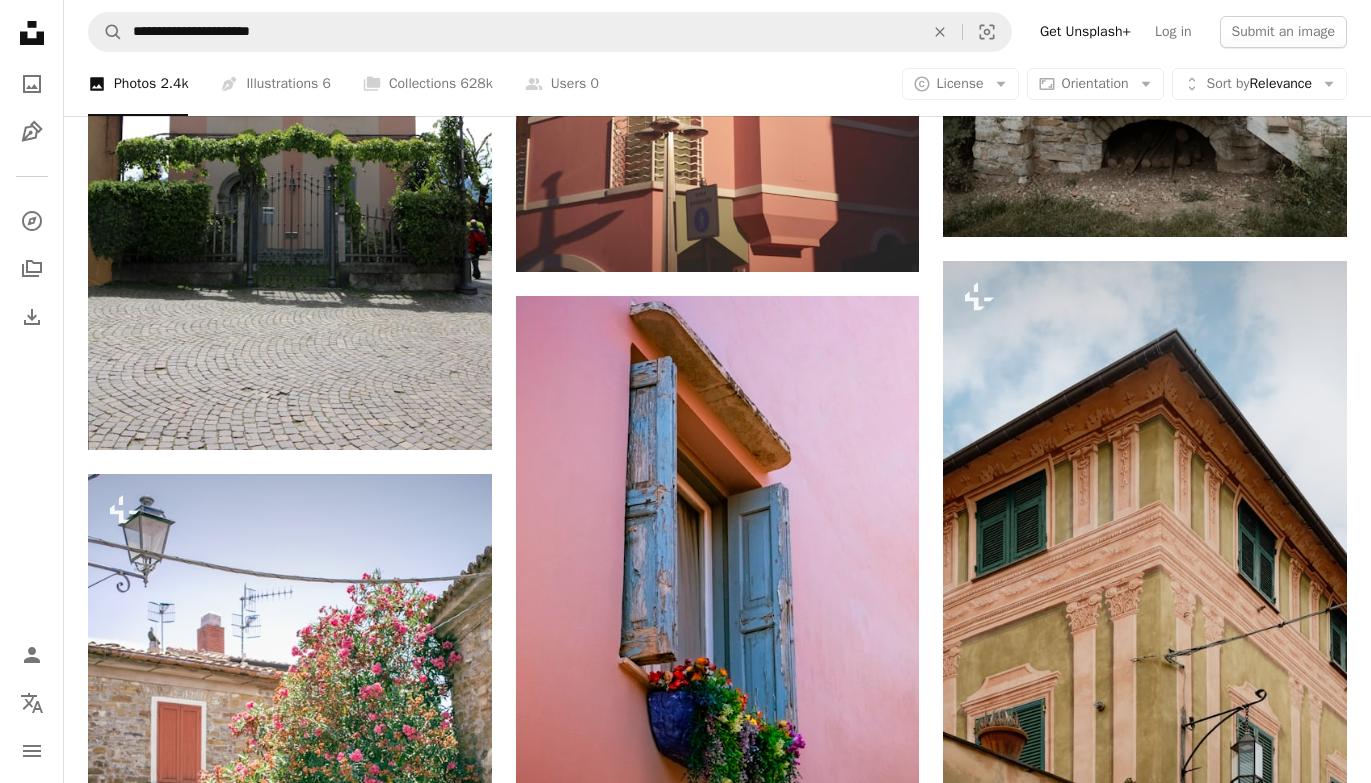 click on "An X shape" at bounding box center [20, 20] 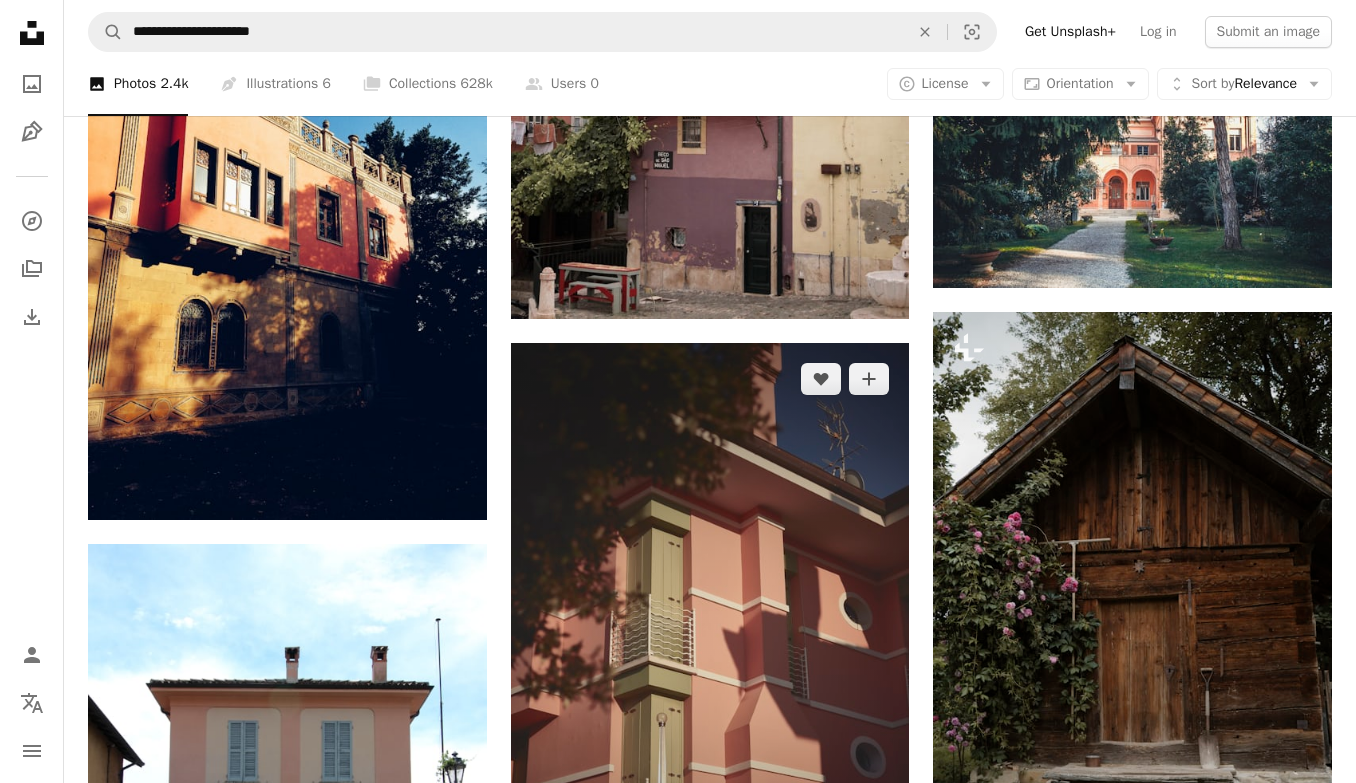 scroll, scrollTop: 18016, scrollLeft: 0, axis: vertical 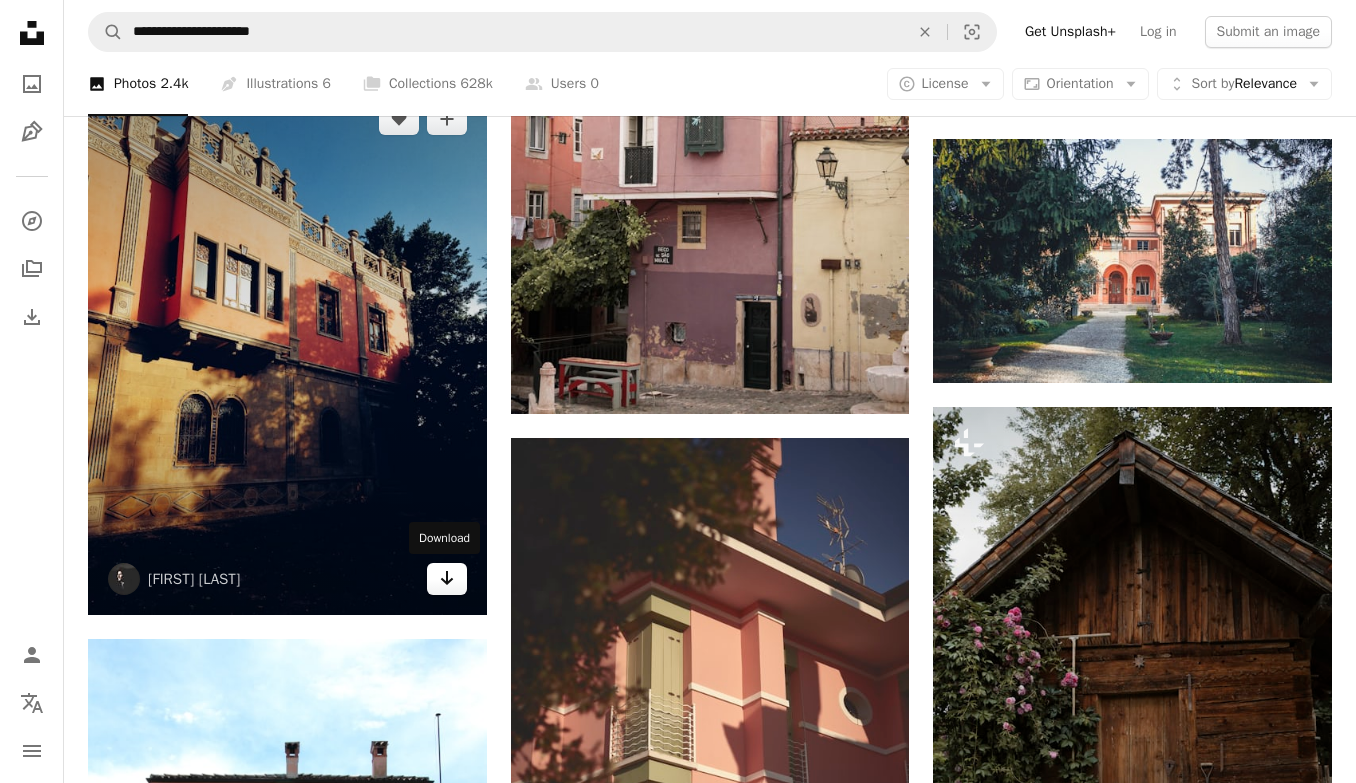 click 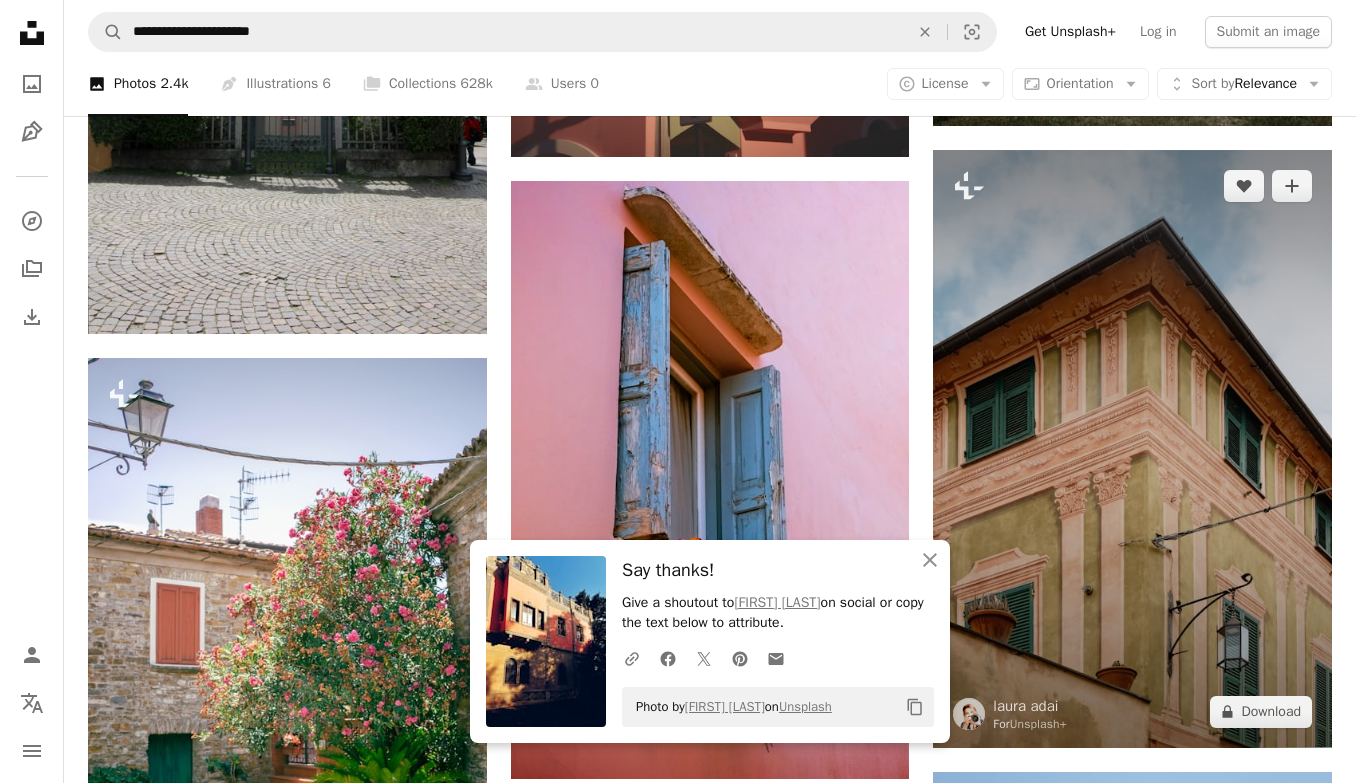 scroll, scrollTop: 18902, scrollLeft: 0, axis: vertical 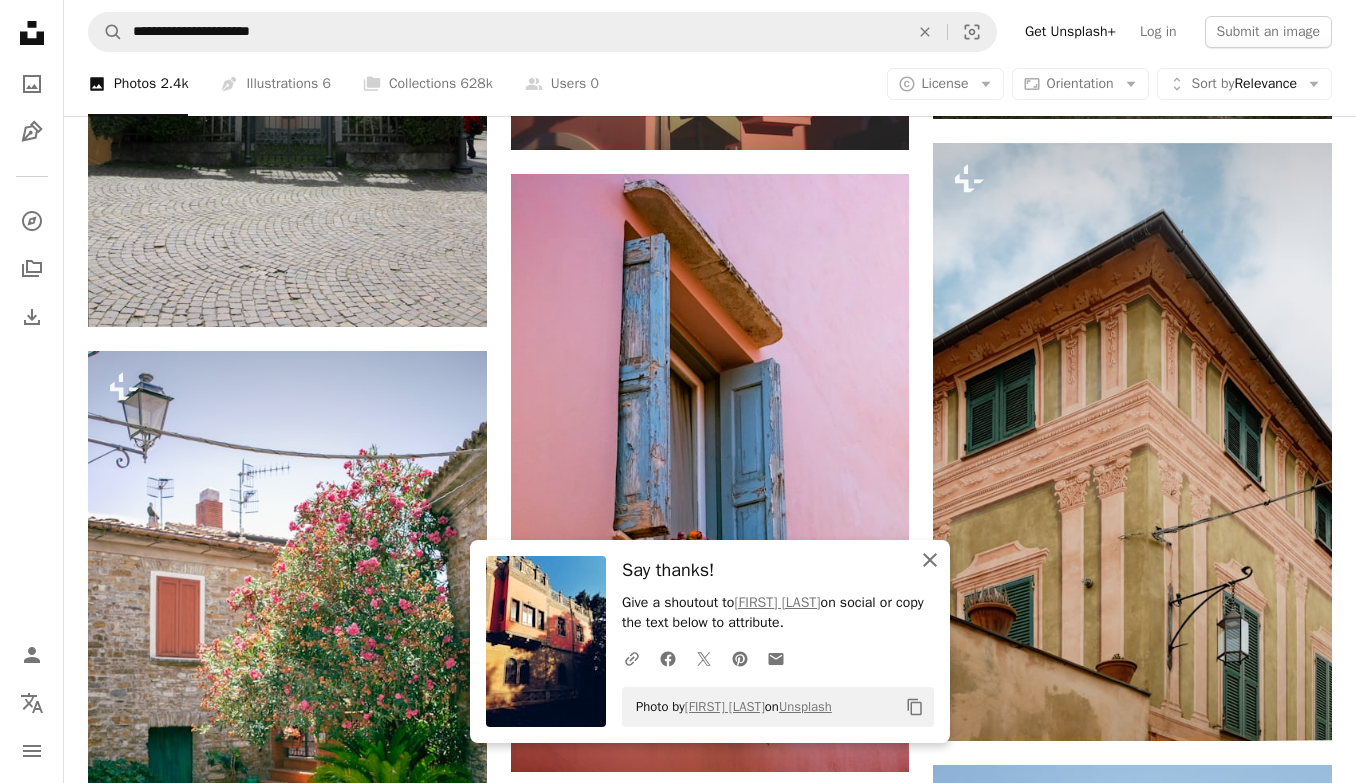 click 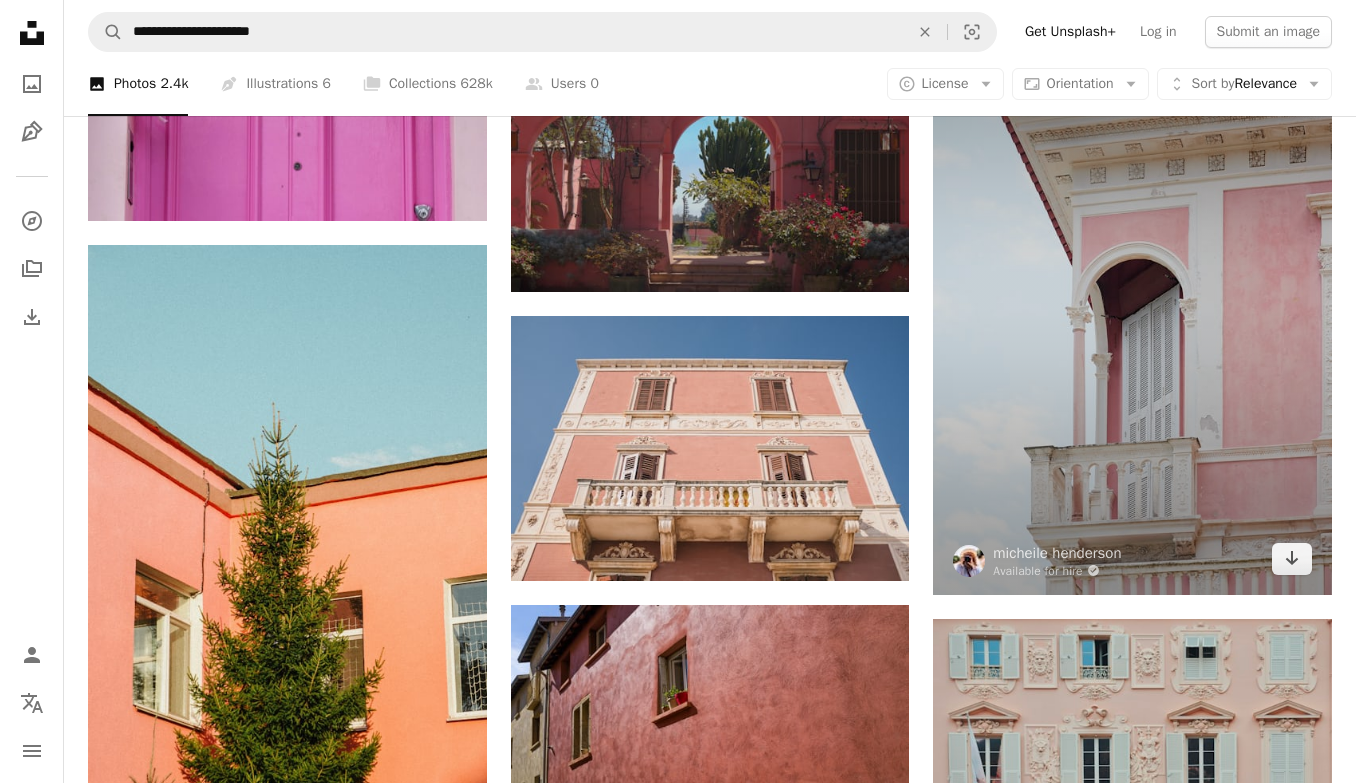 scroll, scrollTop: 20417, scrollLeft: 0, axis: vertical 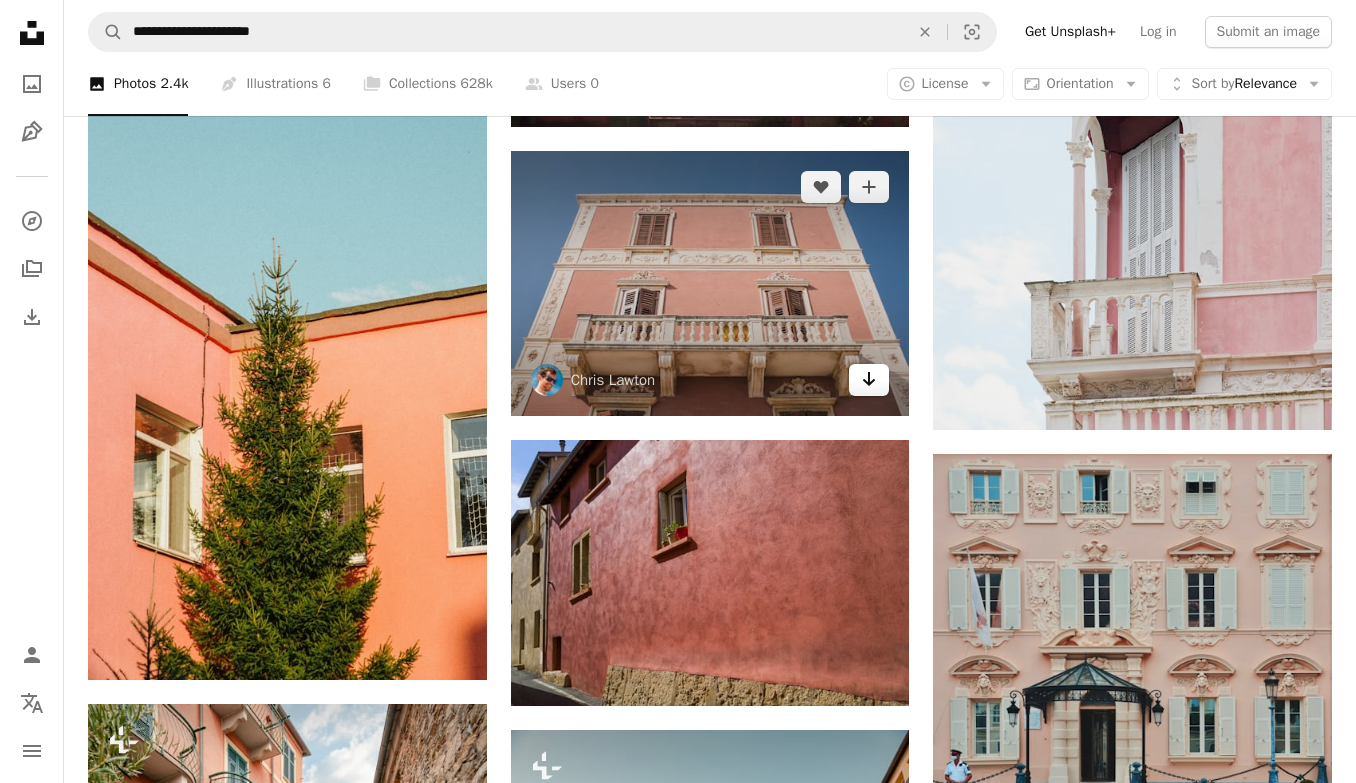 click on "Arrow pointing down" 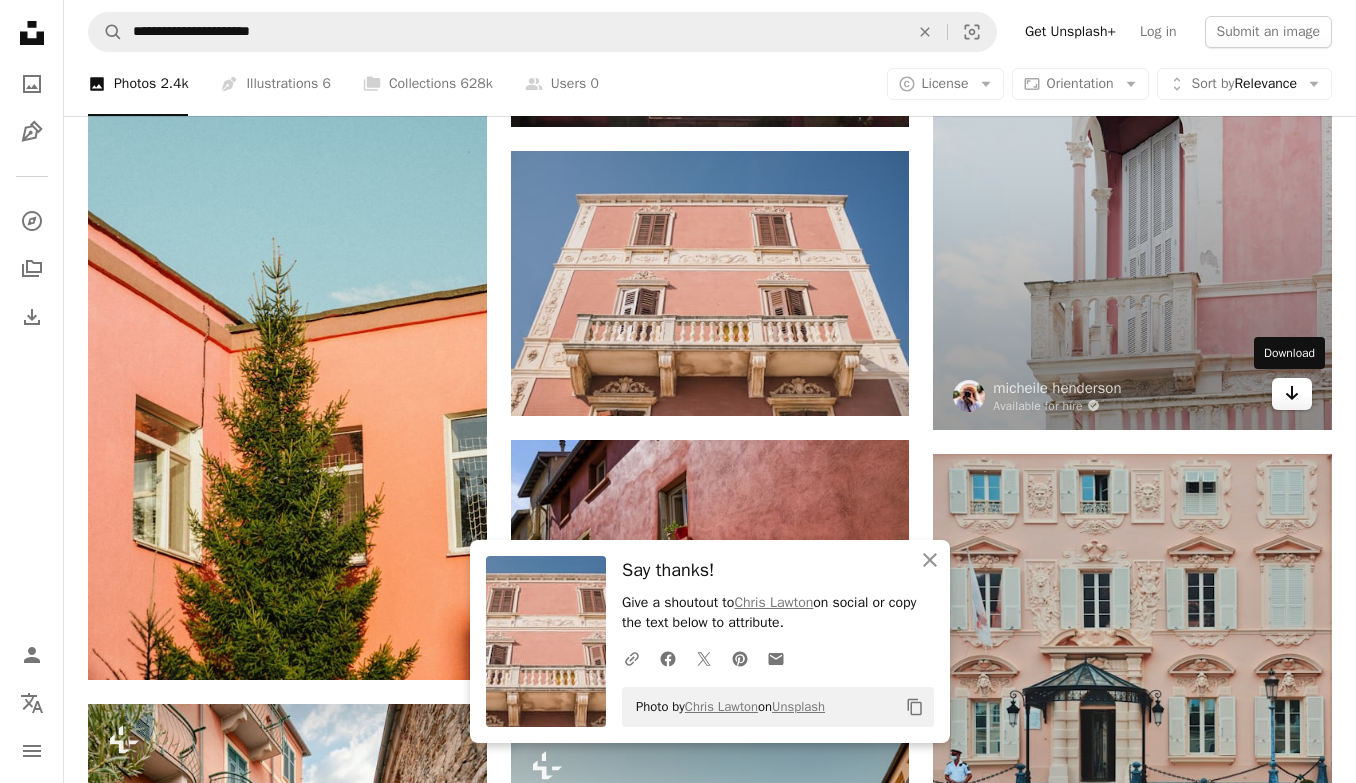 click 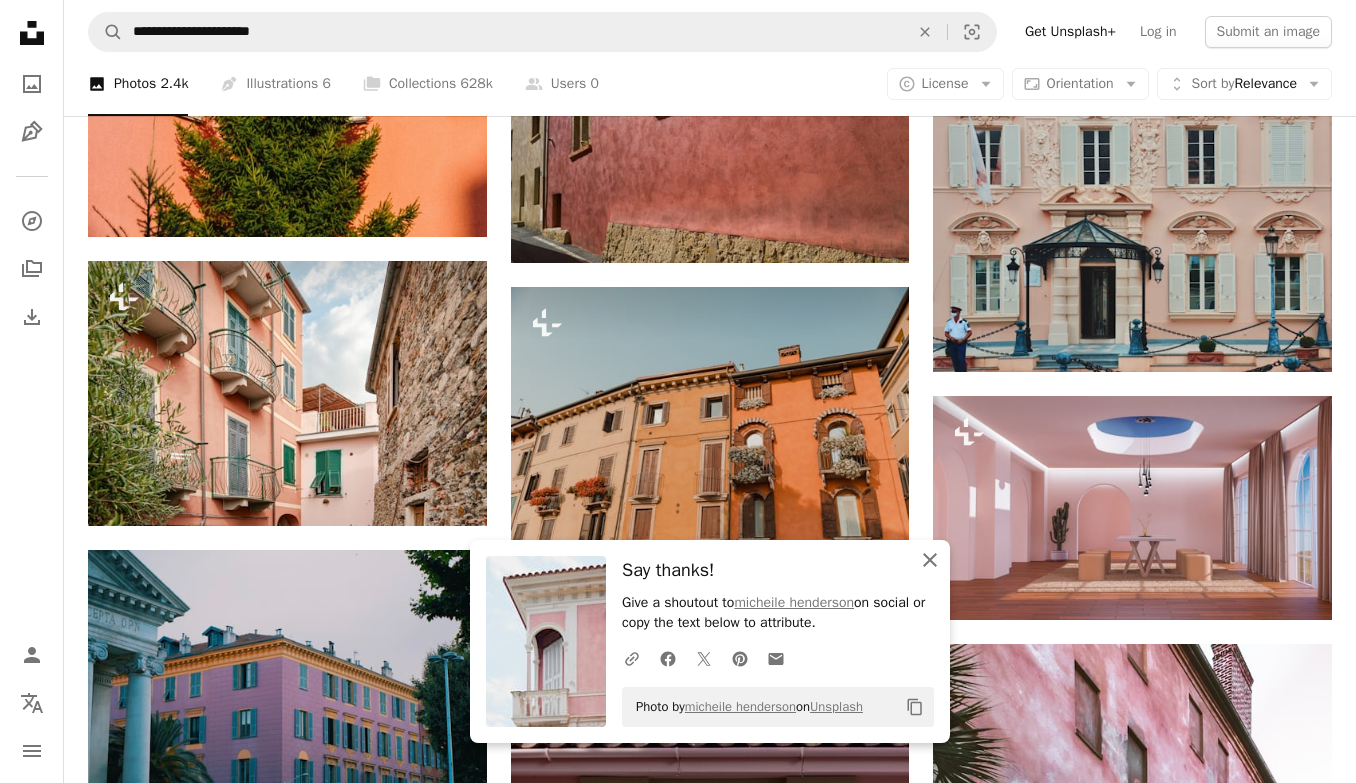 scroll, scrollTop: 20856, scrollLeft: 0, axis: vertical 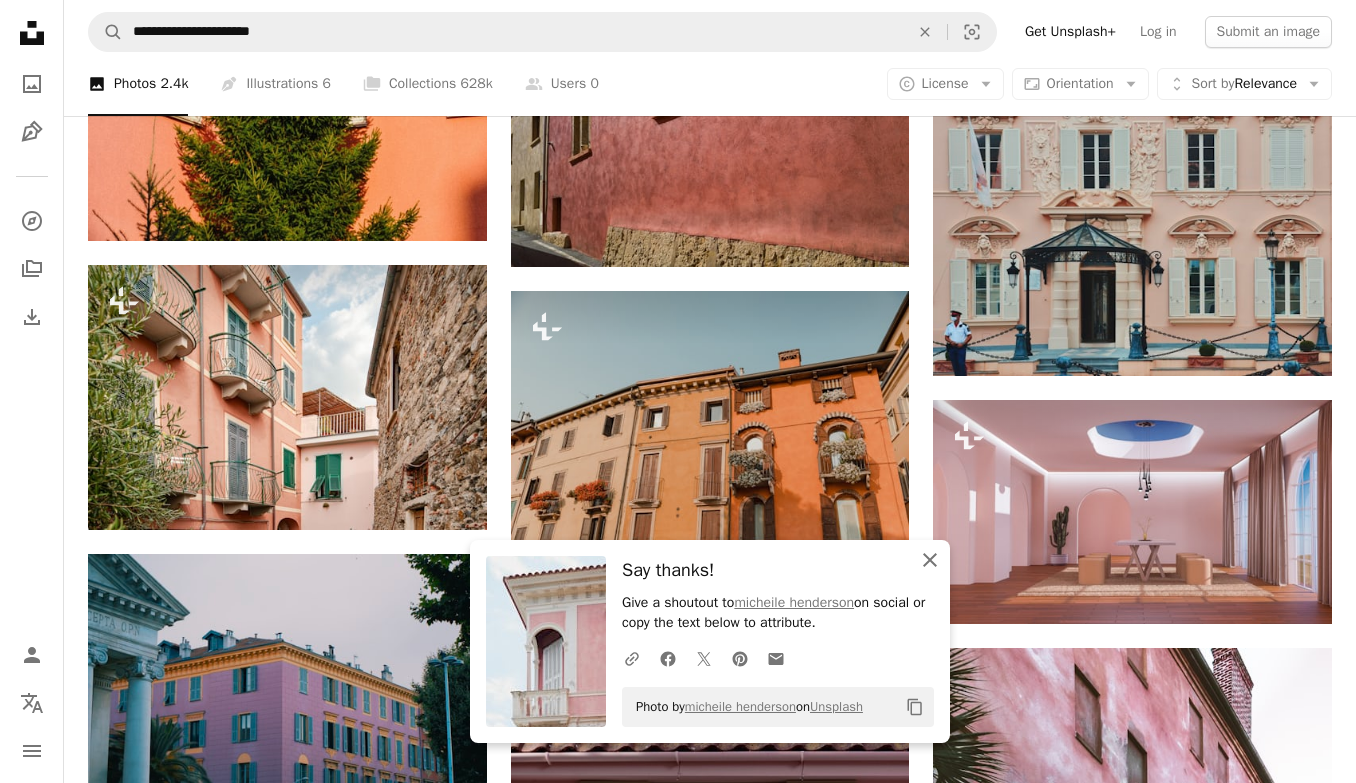 click on "An X shape" 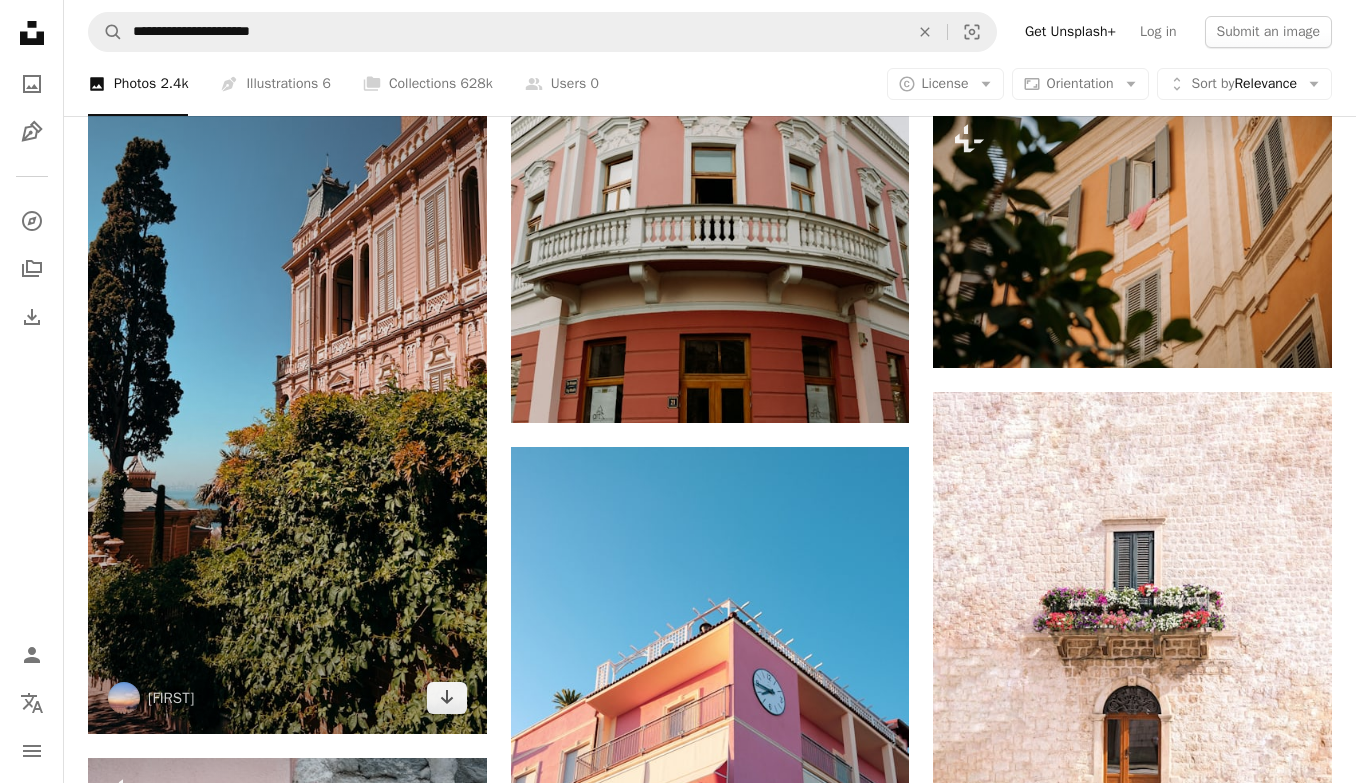 scroll, scrollTop: 44192, scrollLeft: 0, axis: vertical 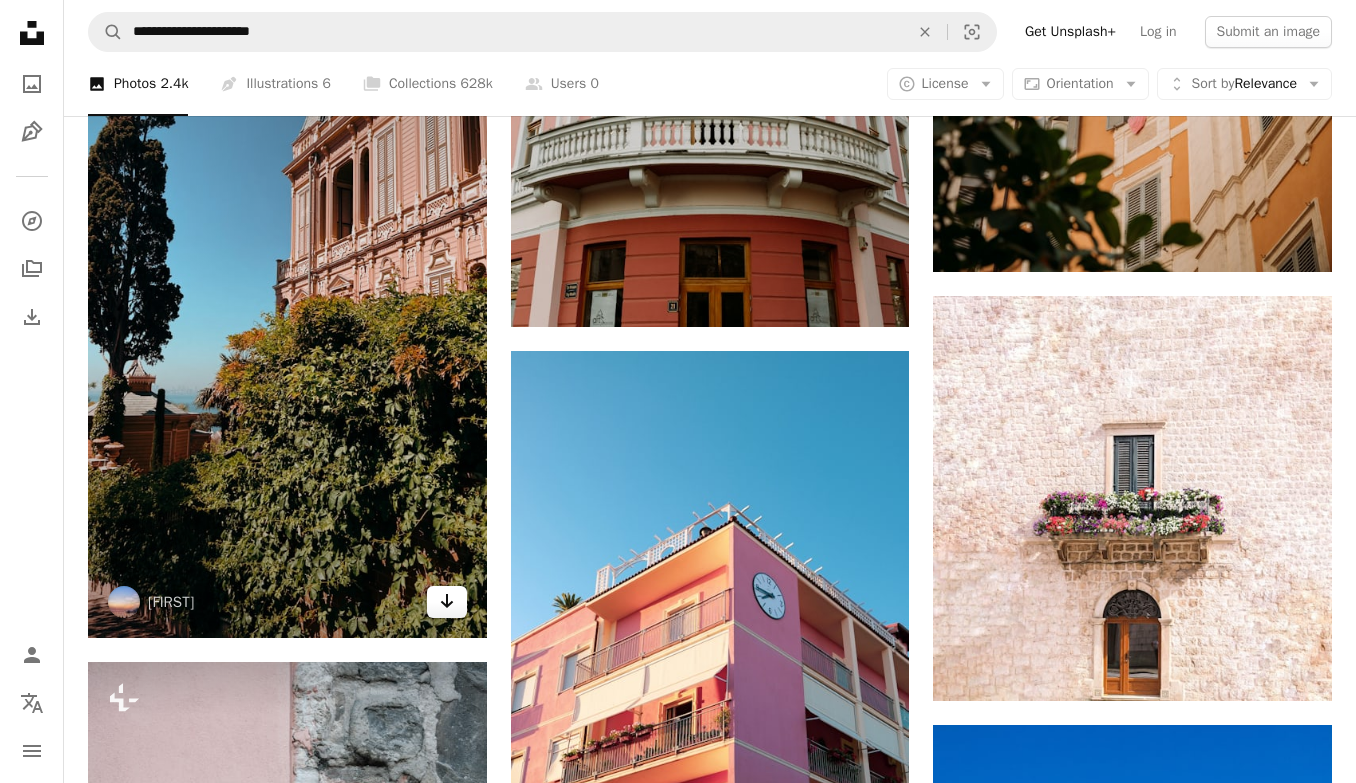 click on "Arrow pointing down" 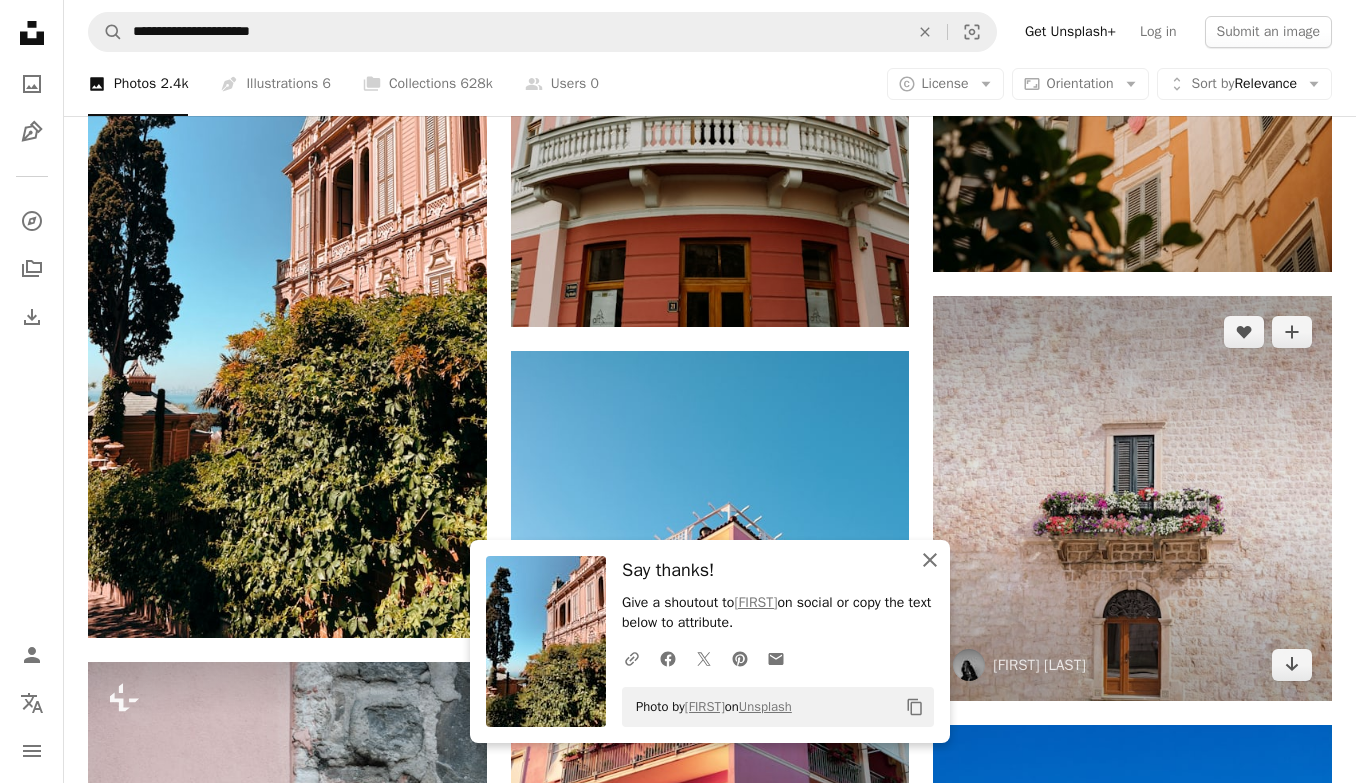 drag, startPoint x: 926, startPoint y: 556, endPoint x: 949, endPoint y: 500, distance: 60.53924 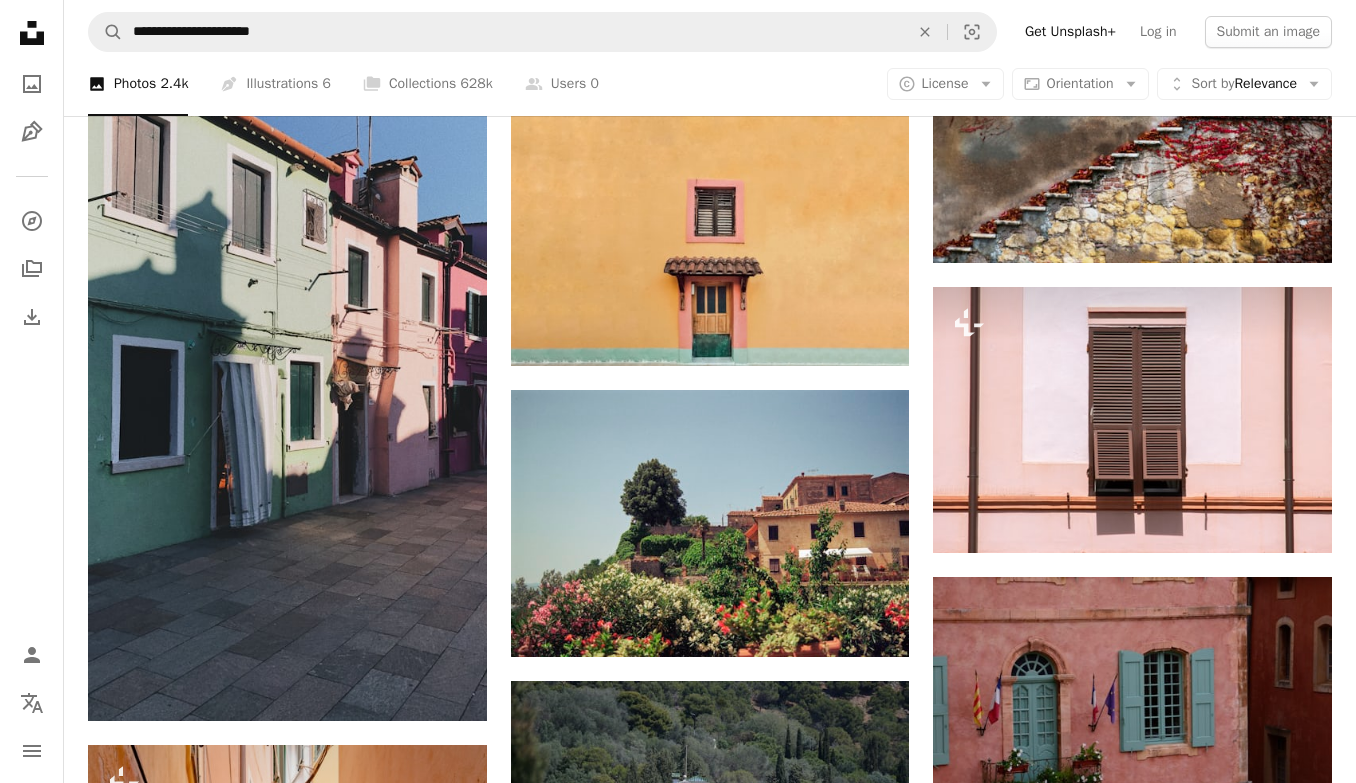 scroll, scrollTop: 47208, scrollLeft: 0, axis: vertical 